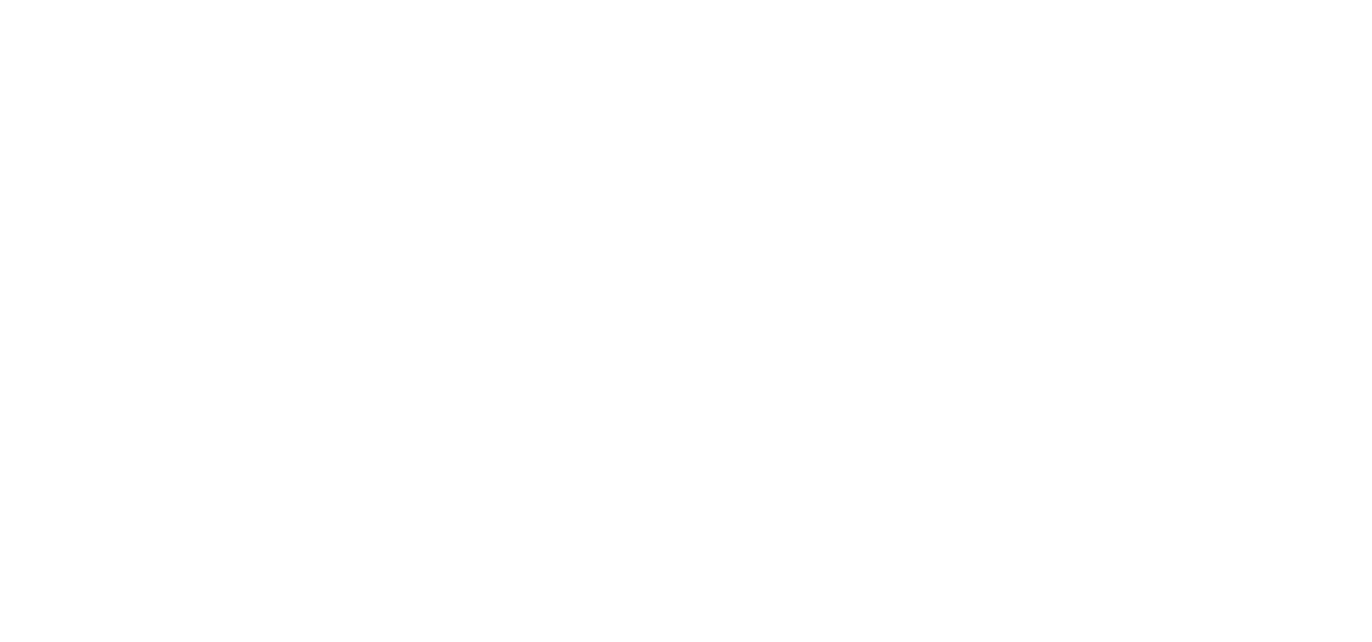 scroll, scrollTop: 0, scrollLeft: 0, axis: both 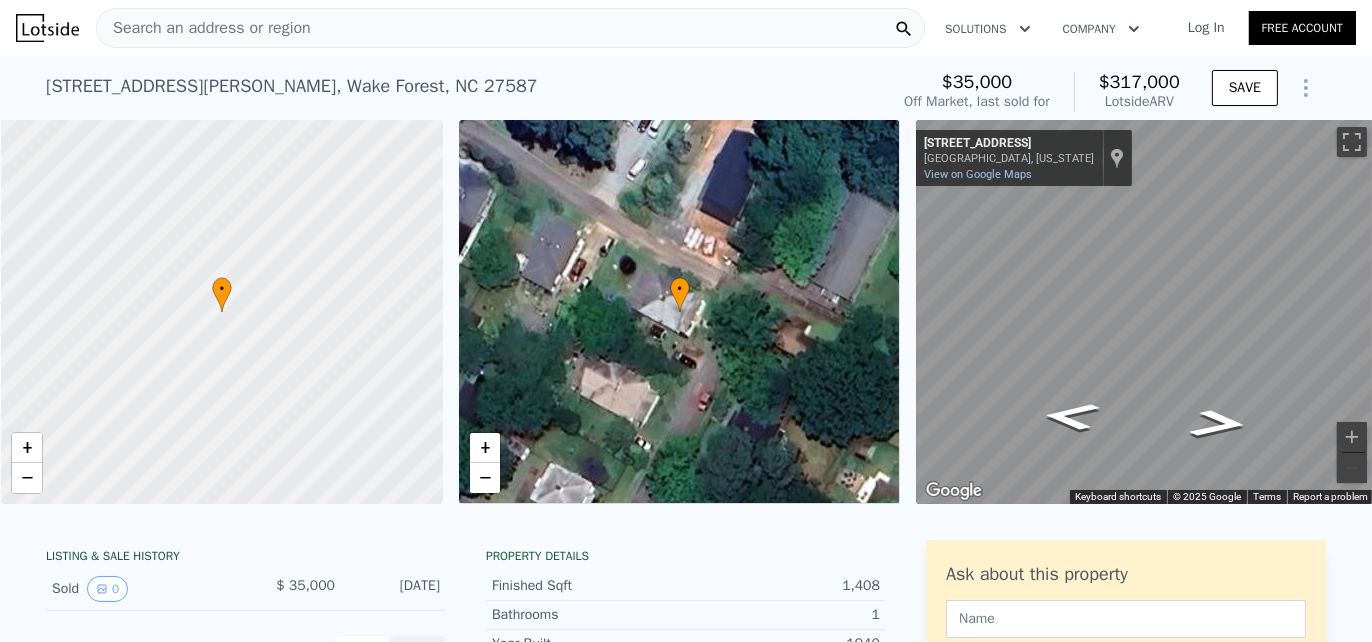 click on "Search an address or region" at bounding box center (204, 28) 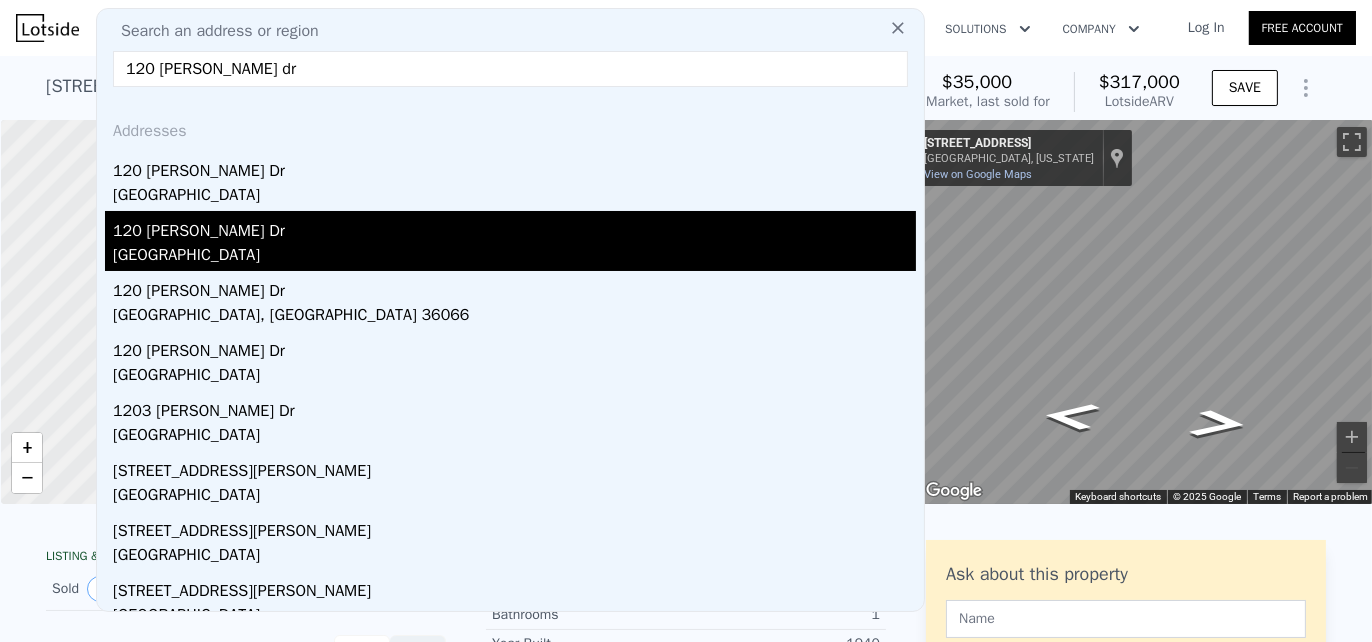 type on "120 [PERSON_NAME] dr" 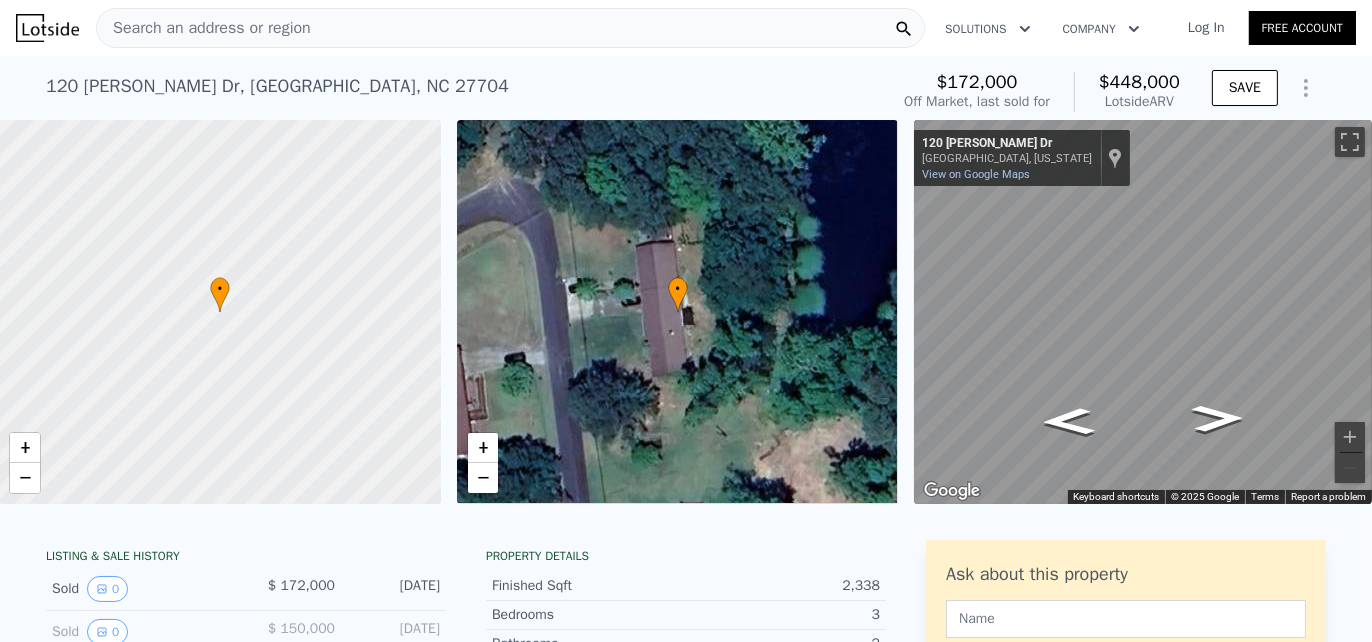 scroll, scrollTop: 0, scrollLeft: 23, axis: horizontal 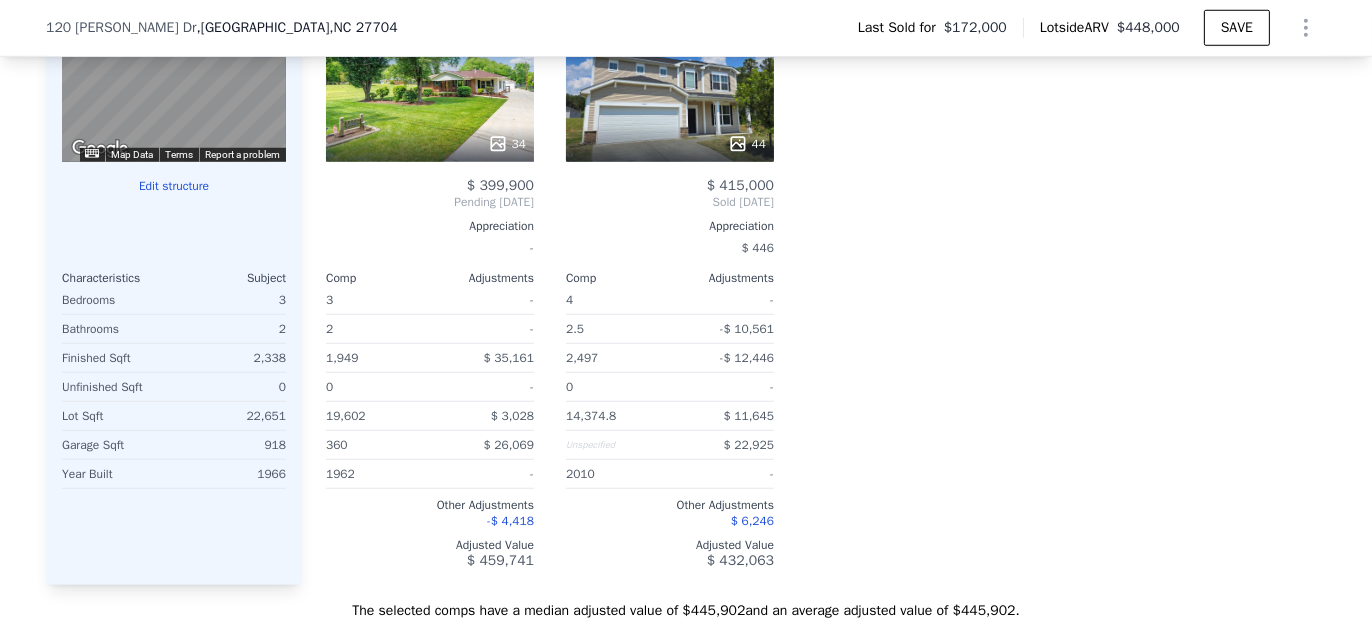 click at bounding box center [430, 144] 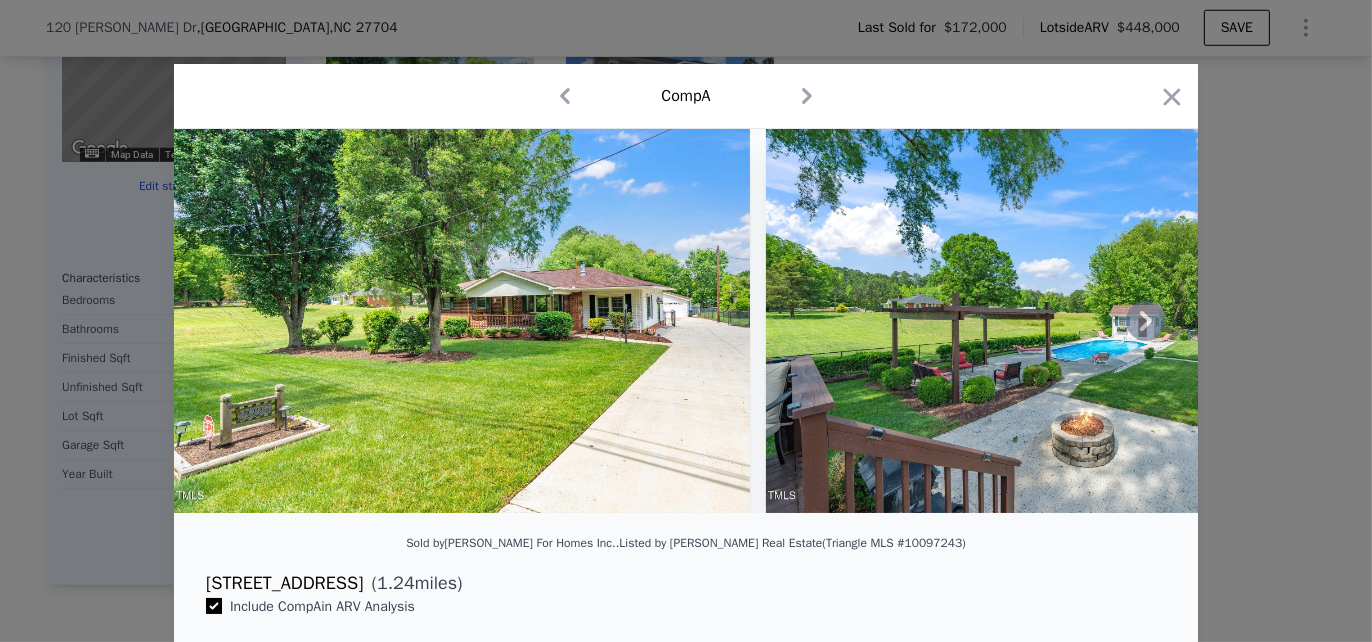 click 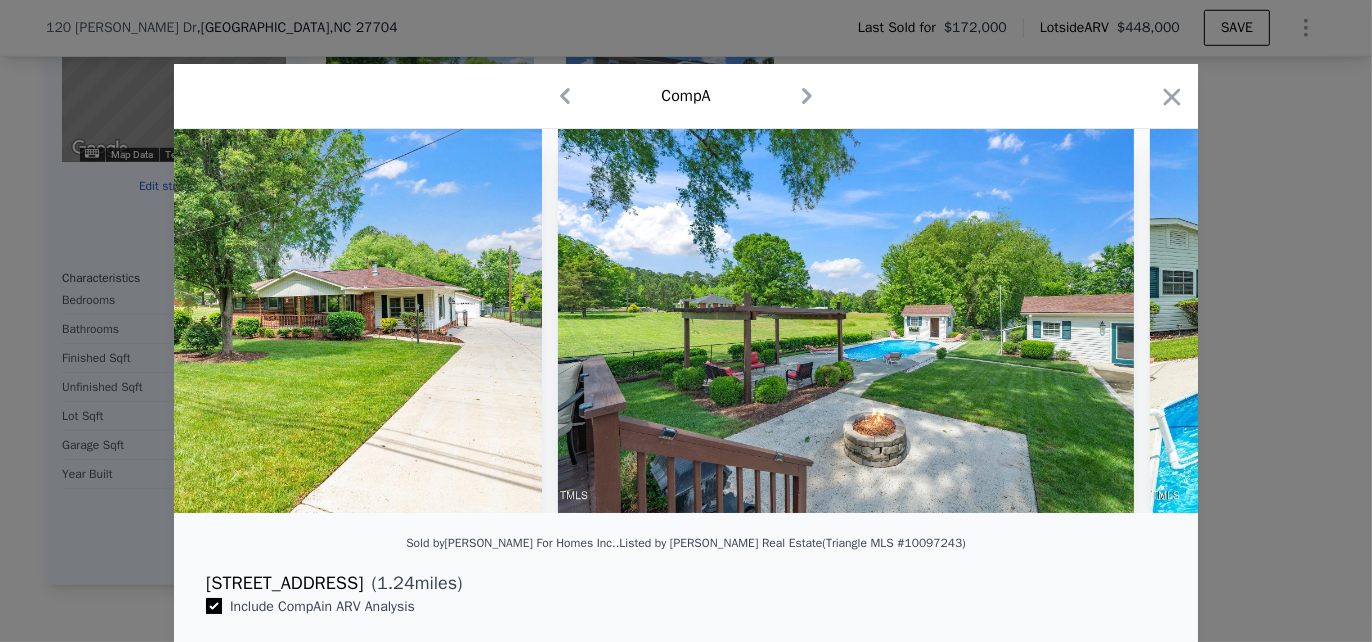 scroll, scrollTop: 0, scrollLeft: 480, axis: horizontal 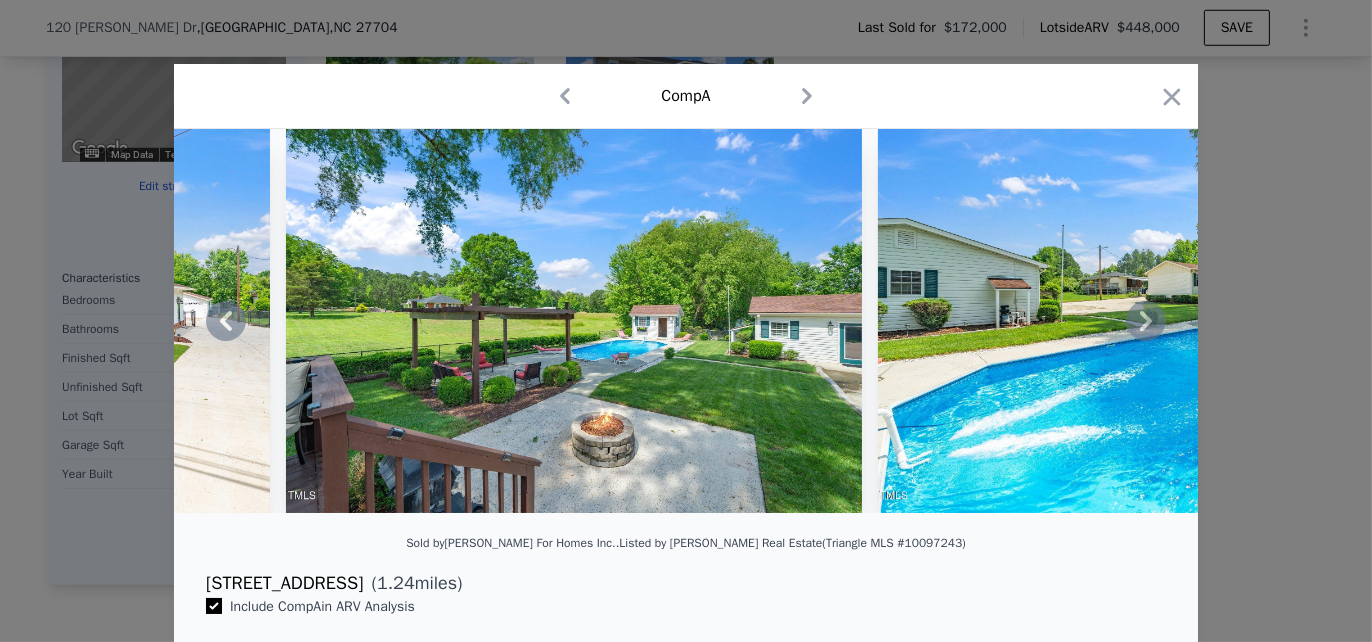 click 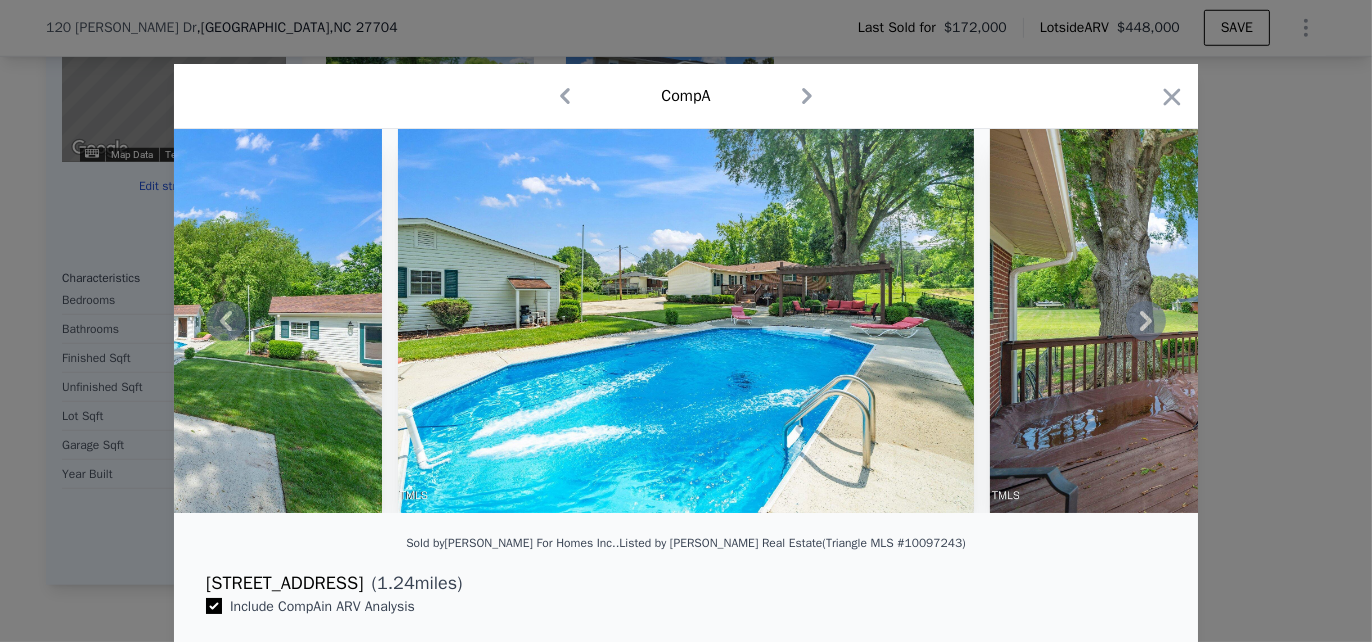 click 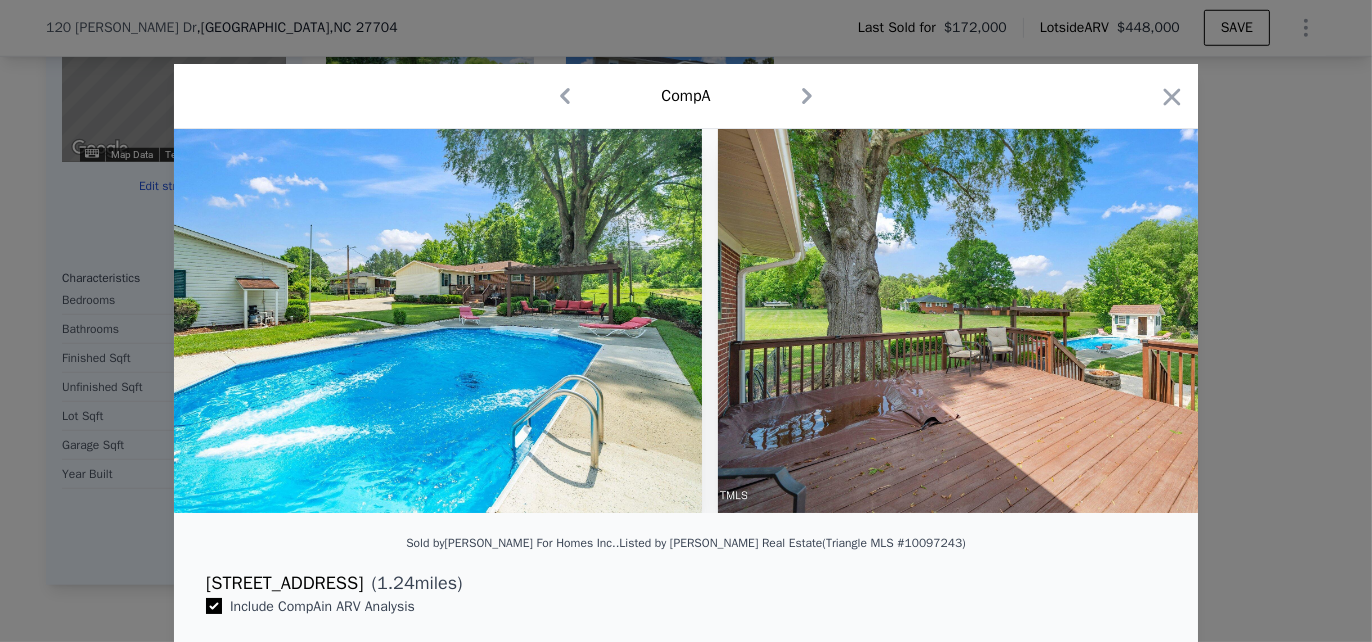 scroll, scrollTop: 0, scrollLeft: 1440, axis: horizontal 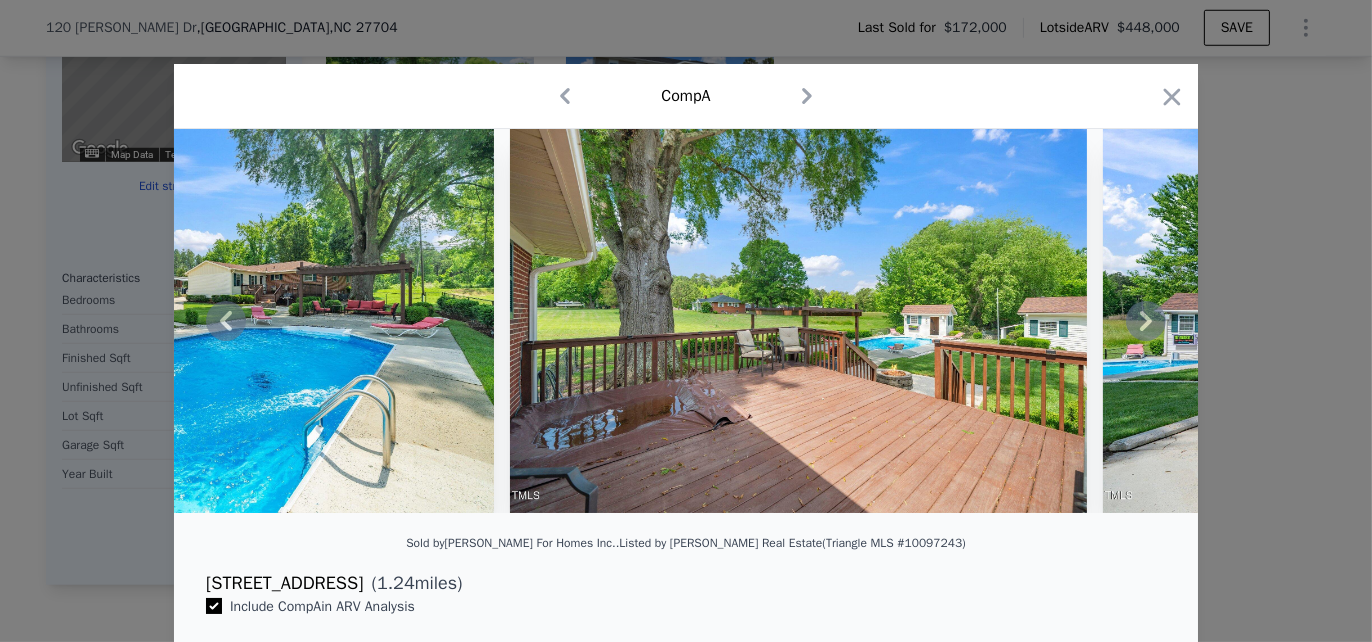 click 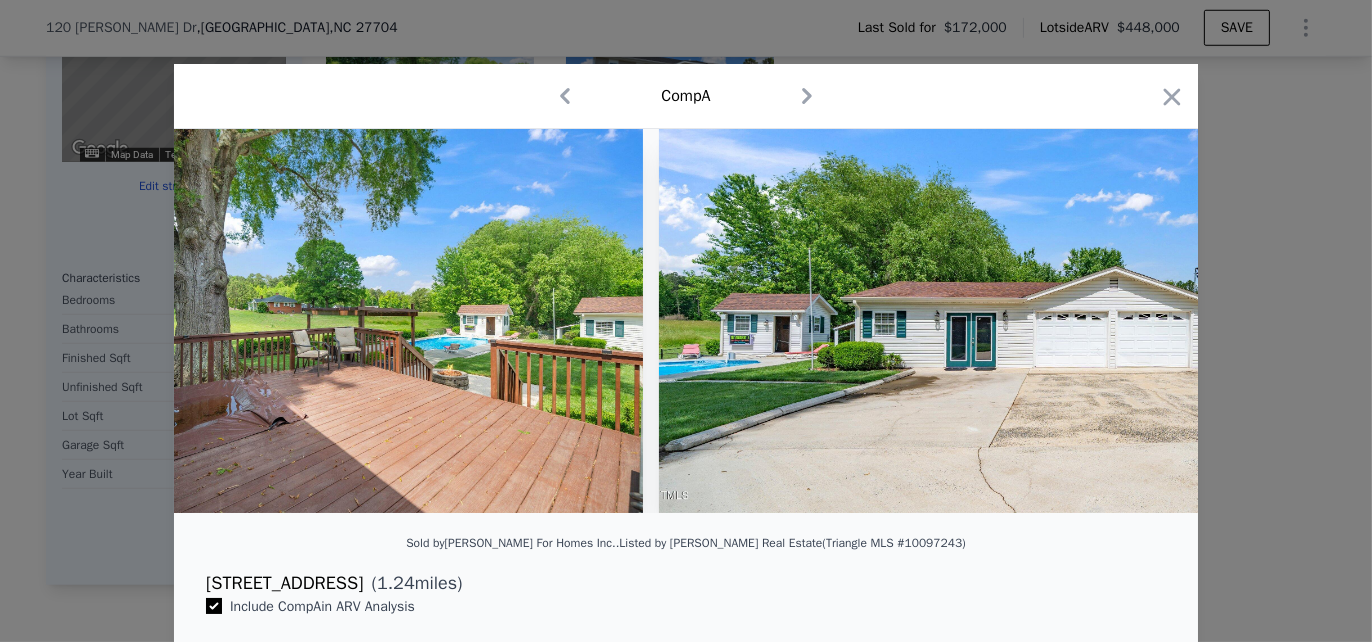 scroll, scrollTop: 0, scrollLeft: 1920, axis: horizontal 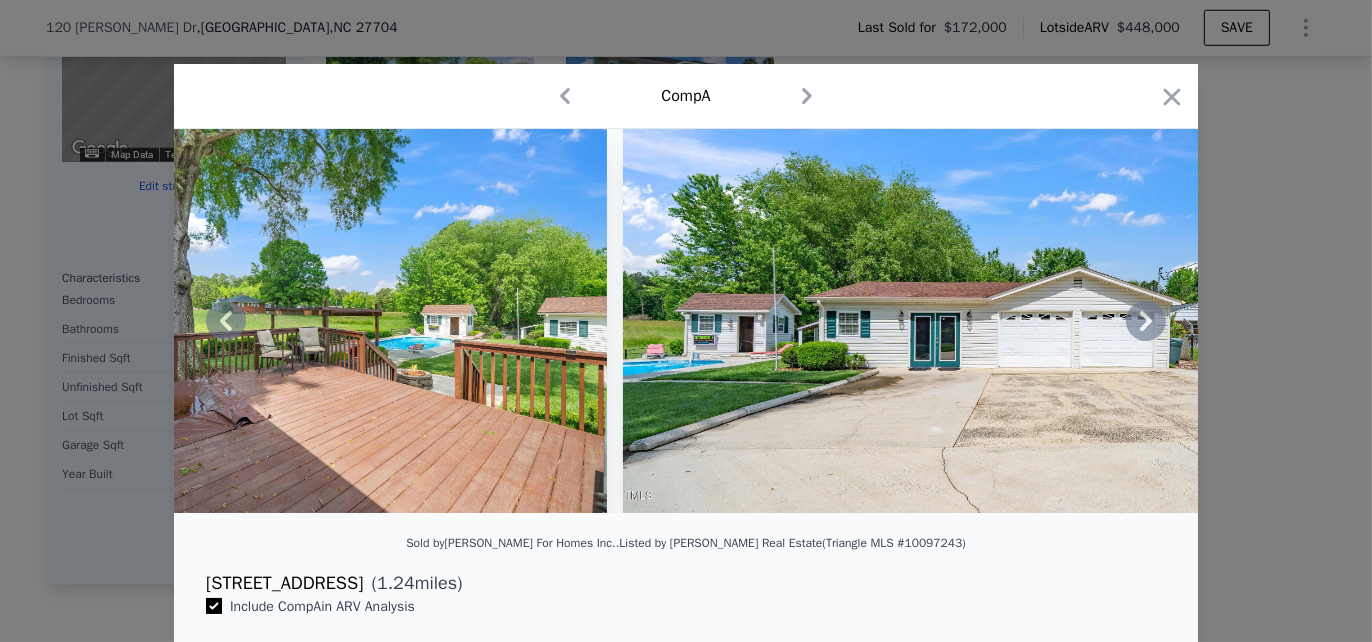 click 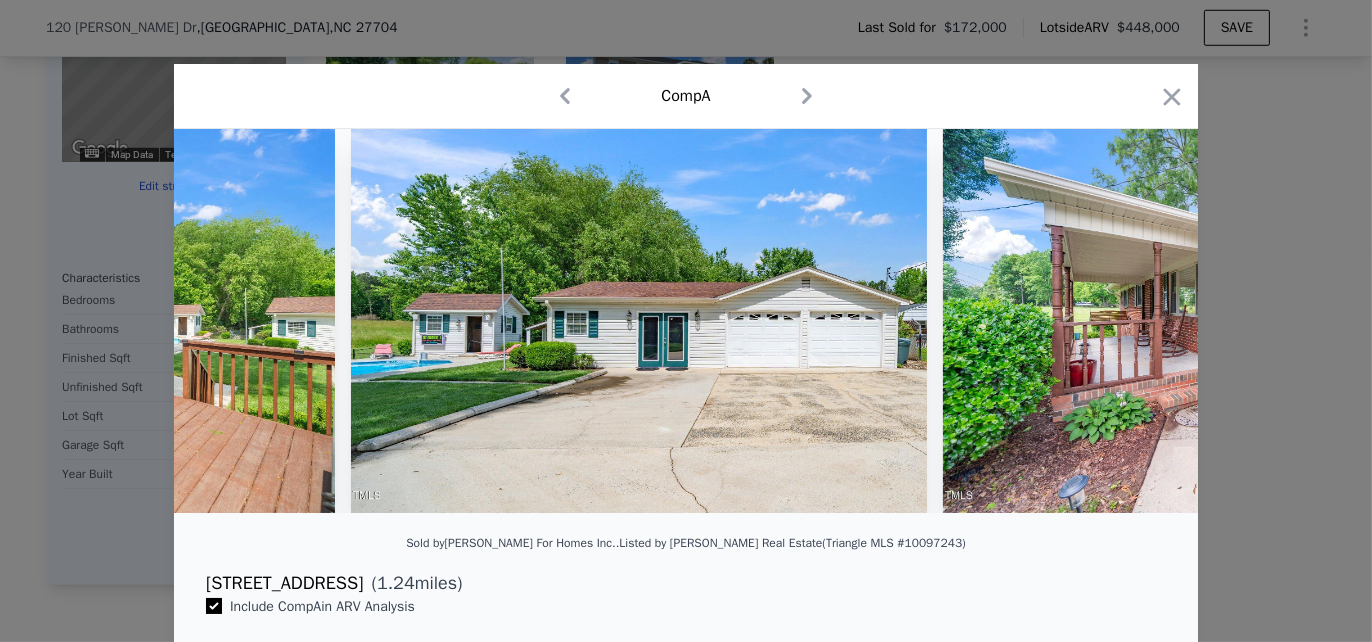 scroll, scrollTop: 0, scrollLeft: 2400, axis: horizontal 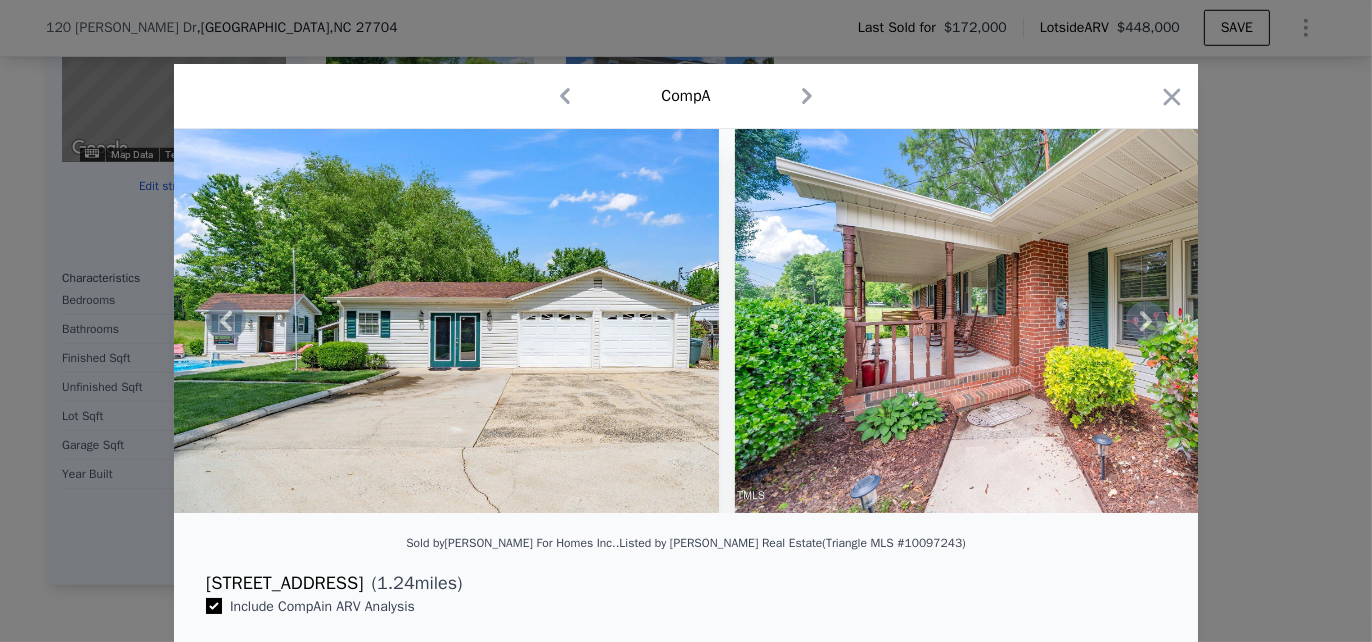 click 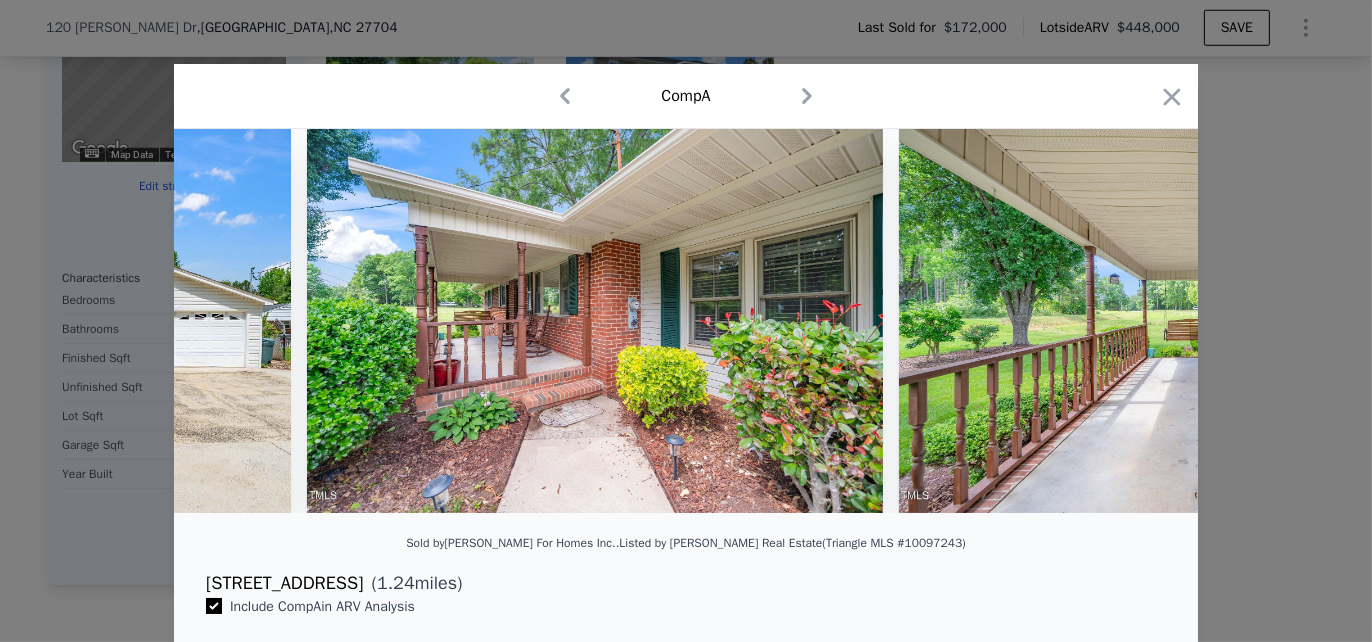 scroll, scrollTop: 0, scrollLeft: 2880, axis: horizontal 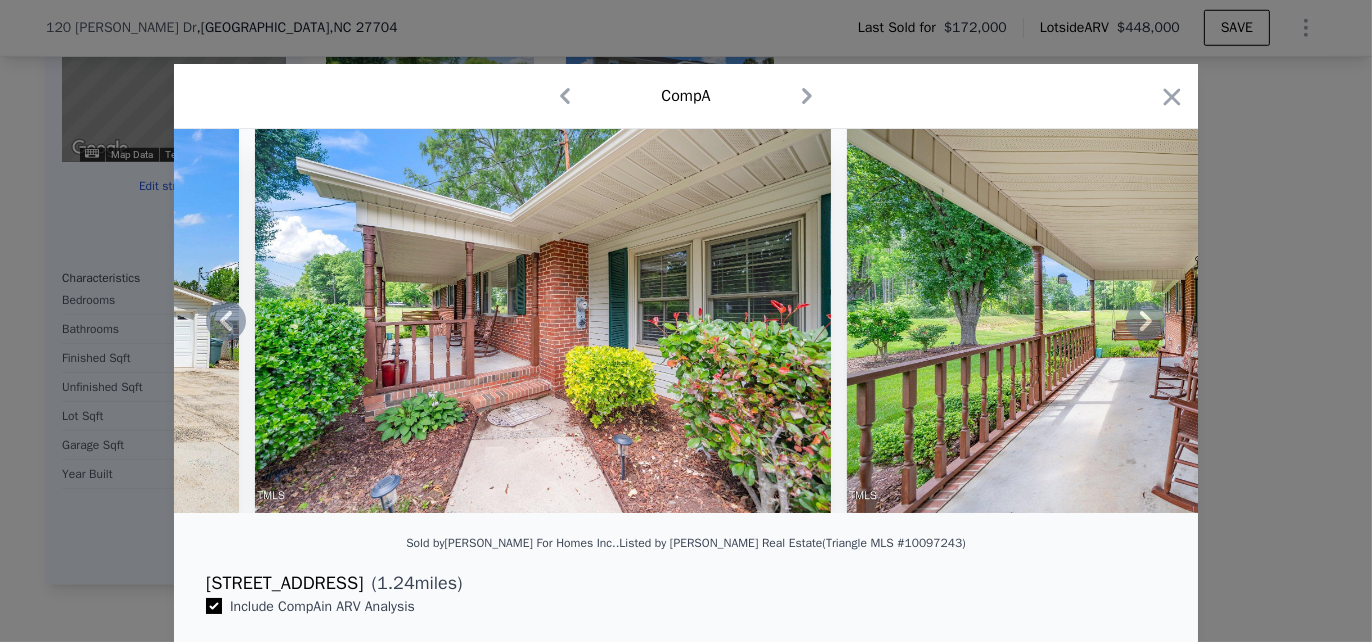 click 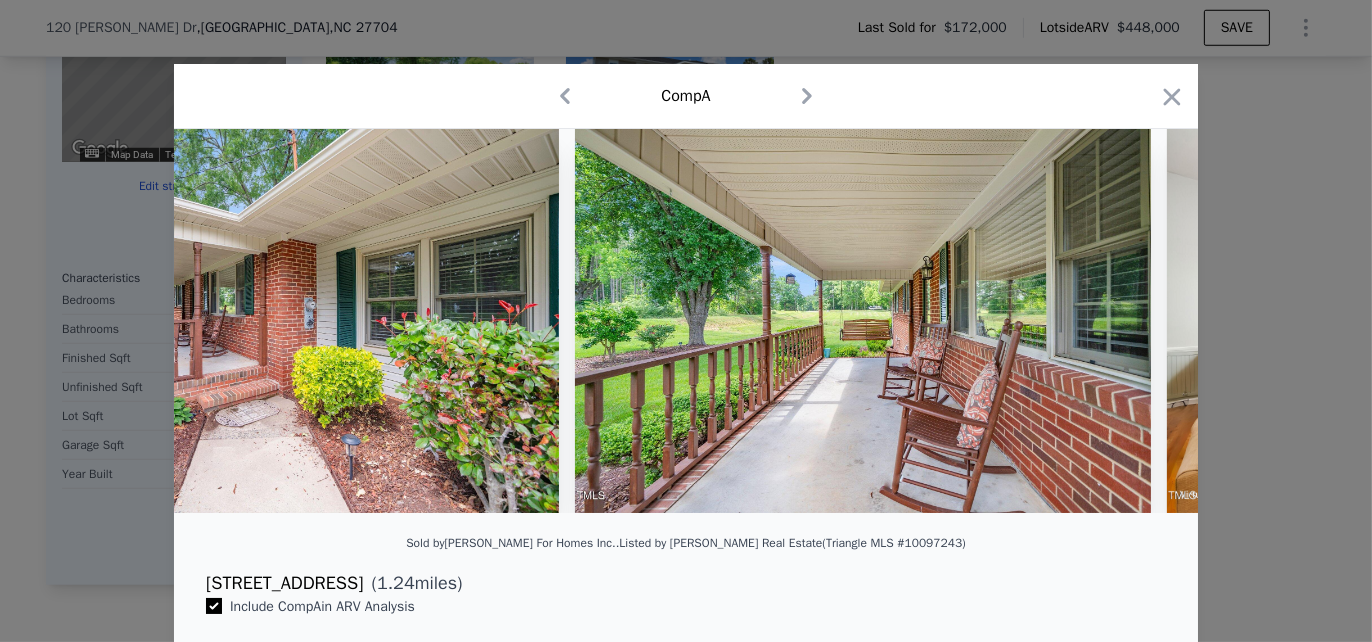scroll, scrollTop: 0, scrollLeft: 3360, axis: horizontal 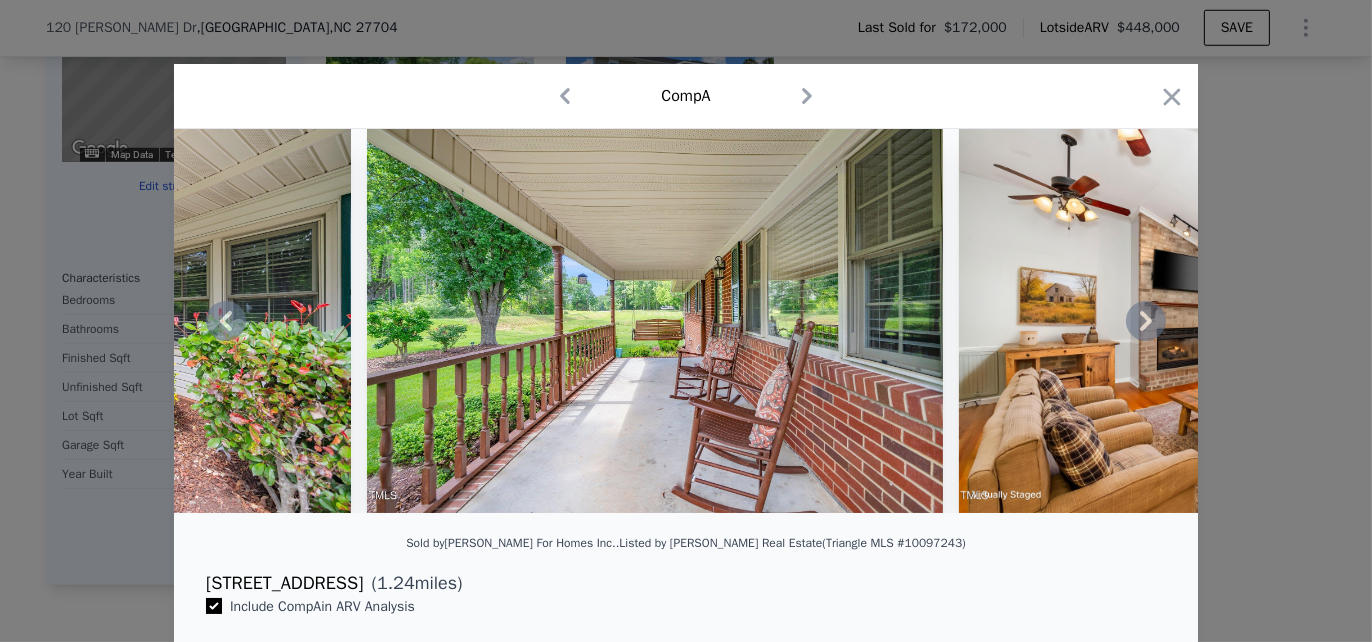 click 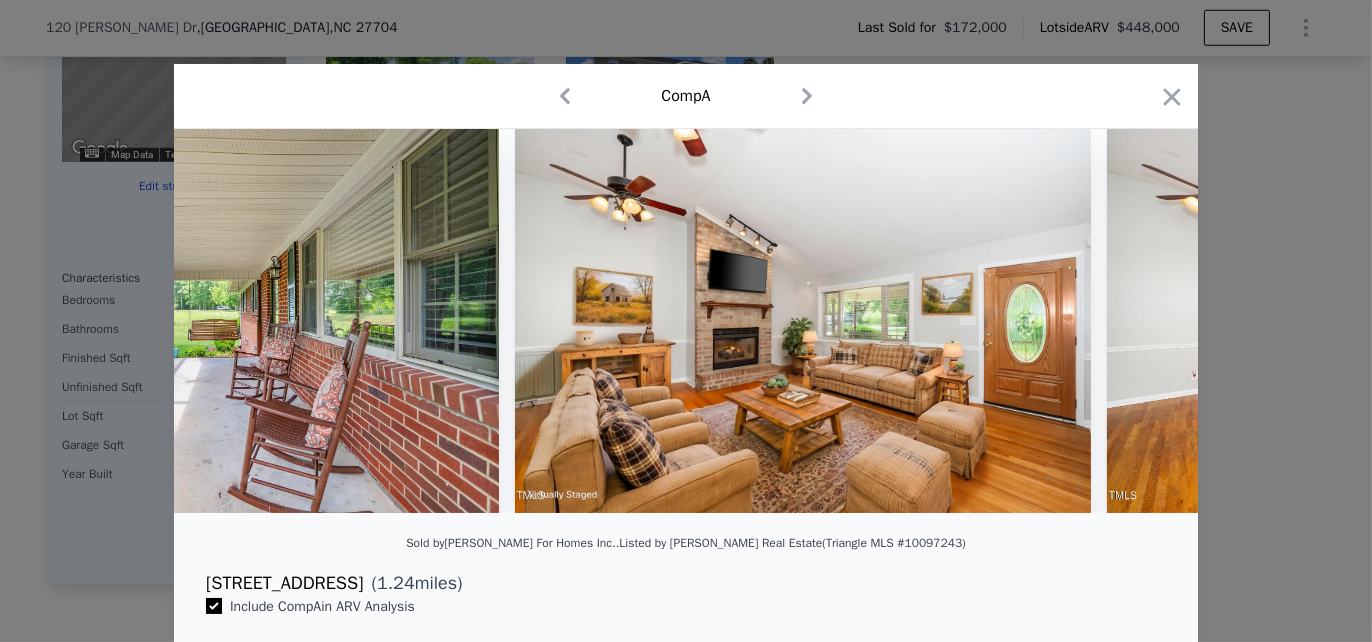 scroll, scrollTop: 0, scrollLeft: 3840, axis: horizontal 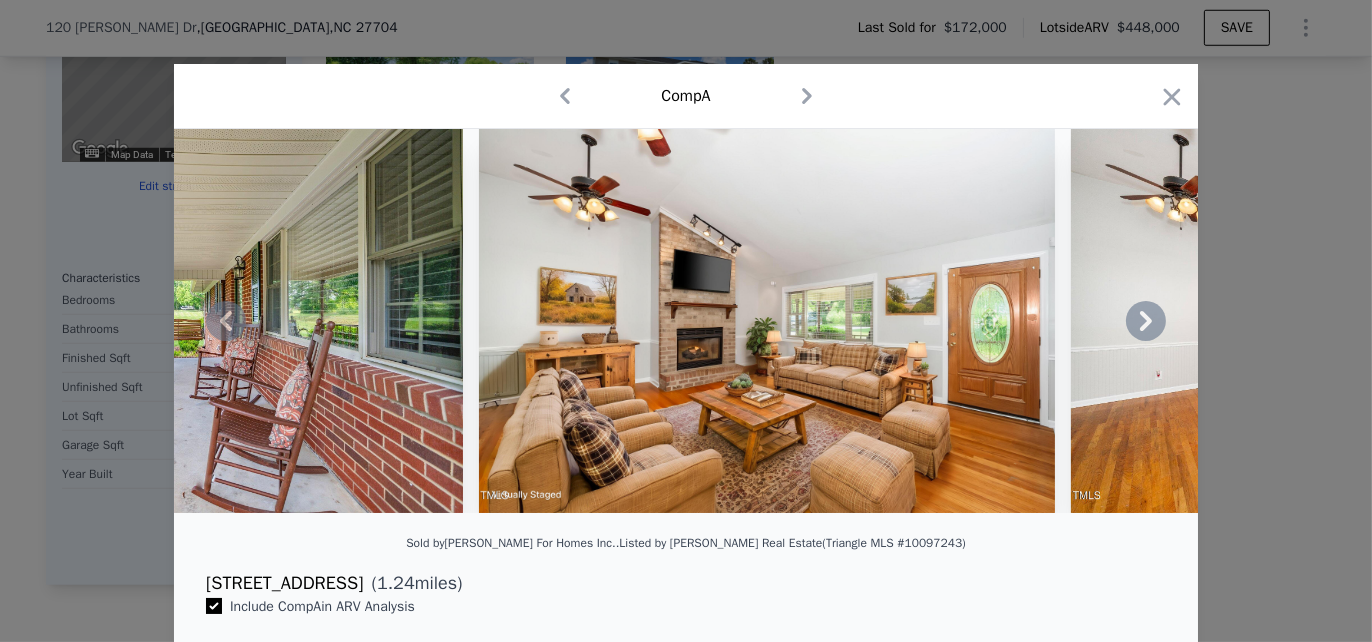 click 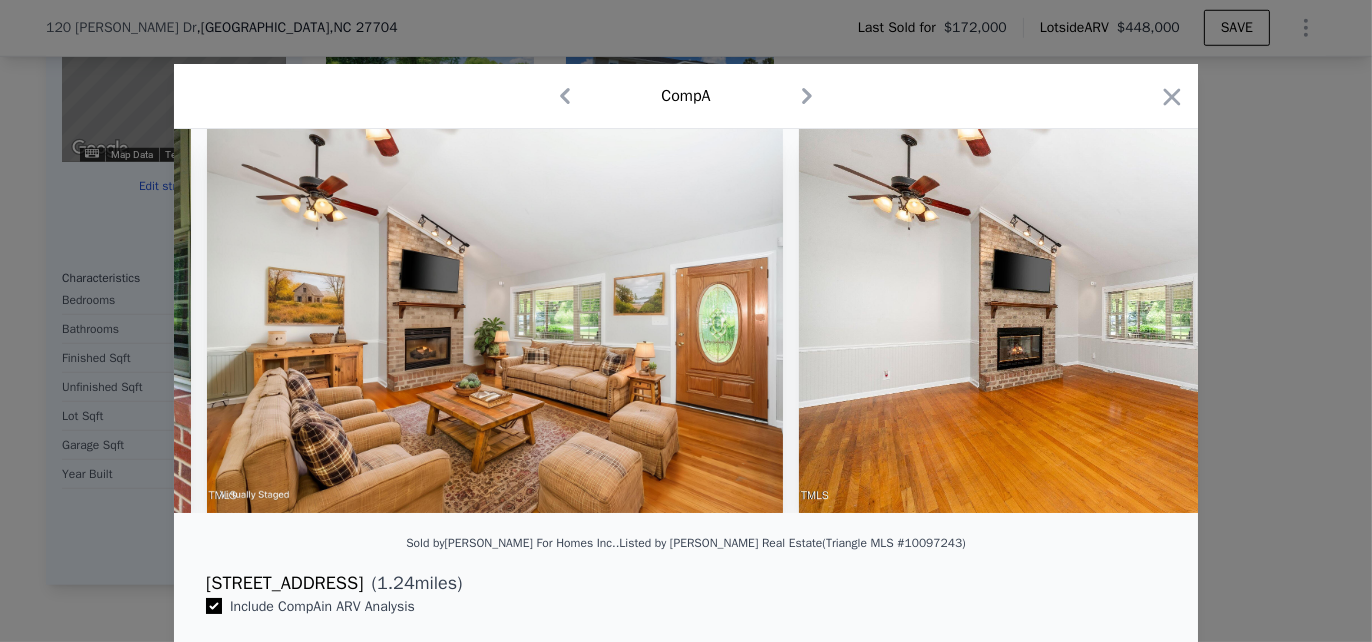 scroll, scrollTop: 0, scrollLeft: 4320, axis: horizontal 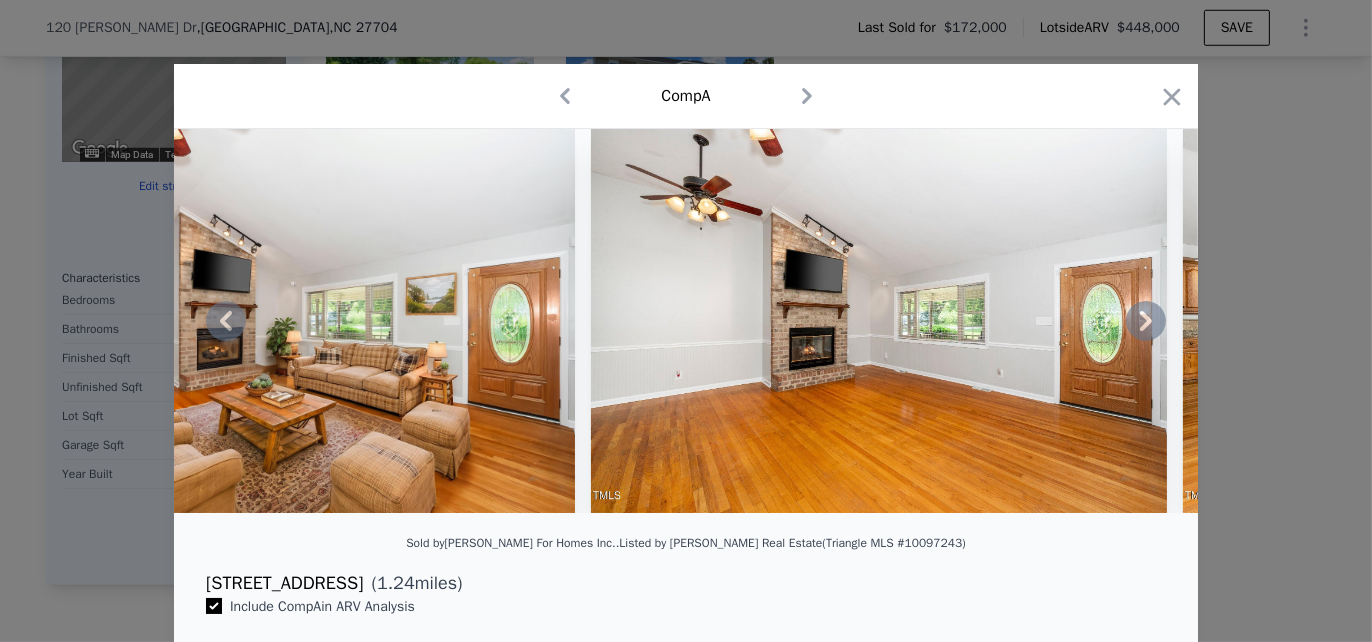 click 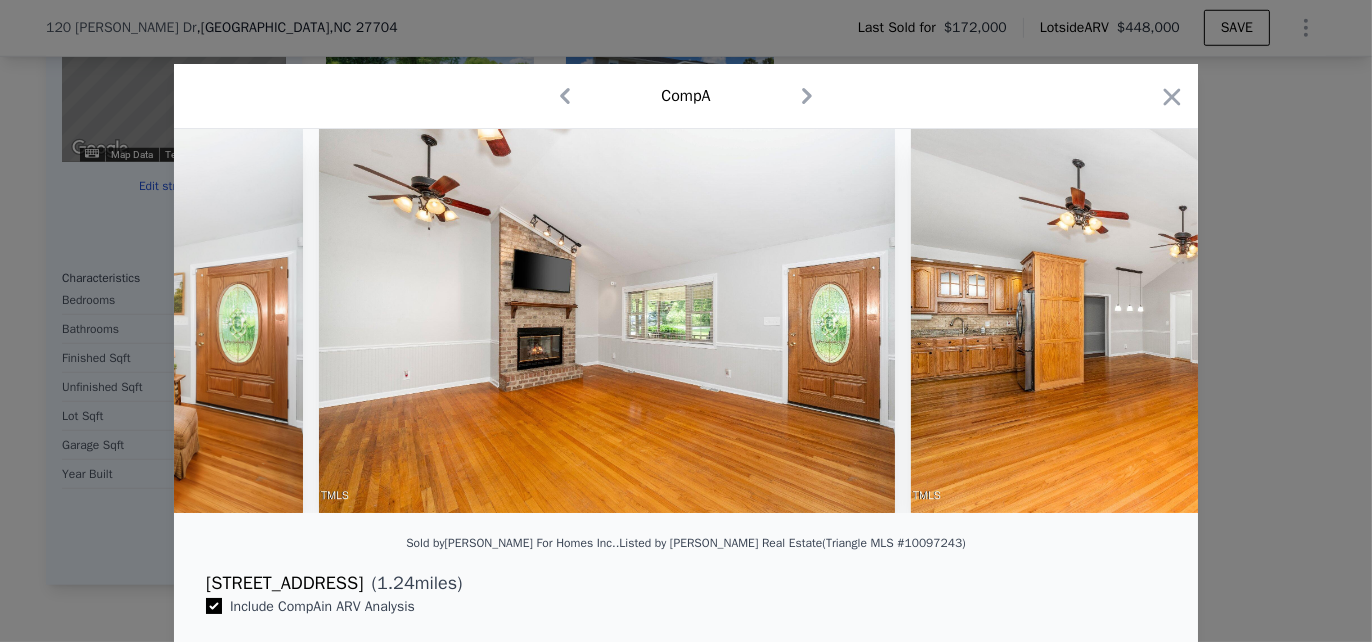 scroll, scrollTop: 0, scrollLeft: 4800, axis: horizontal 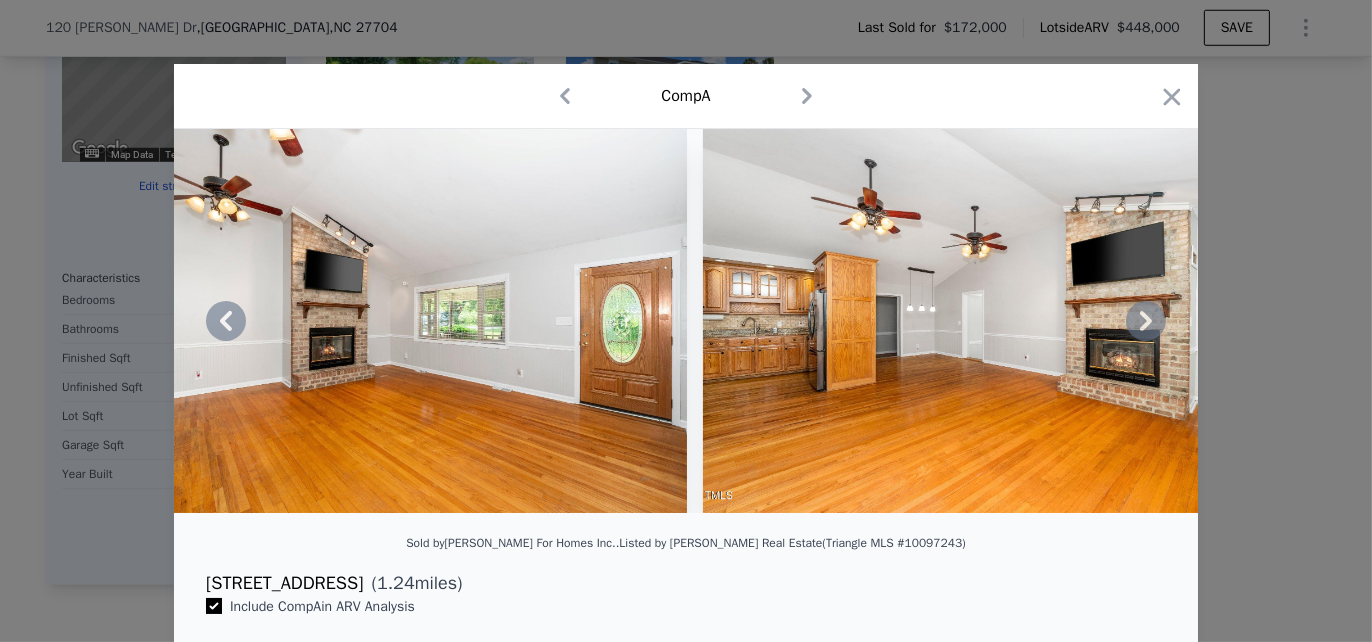 click 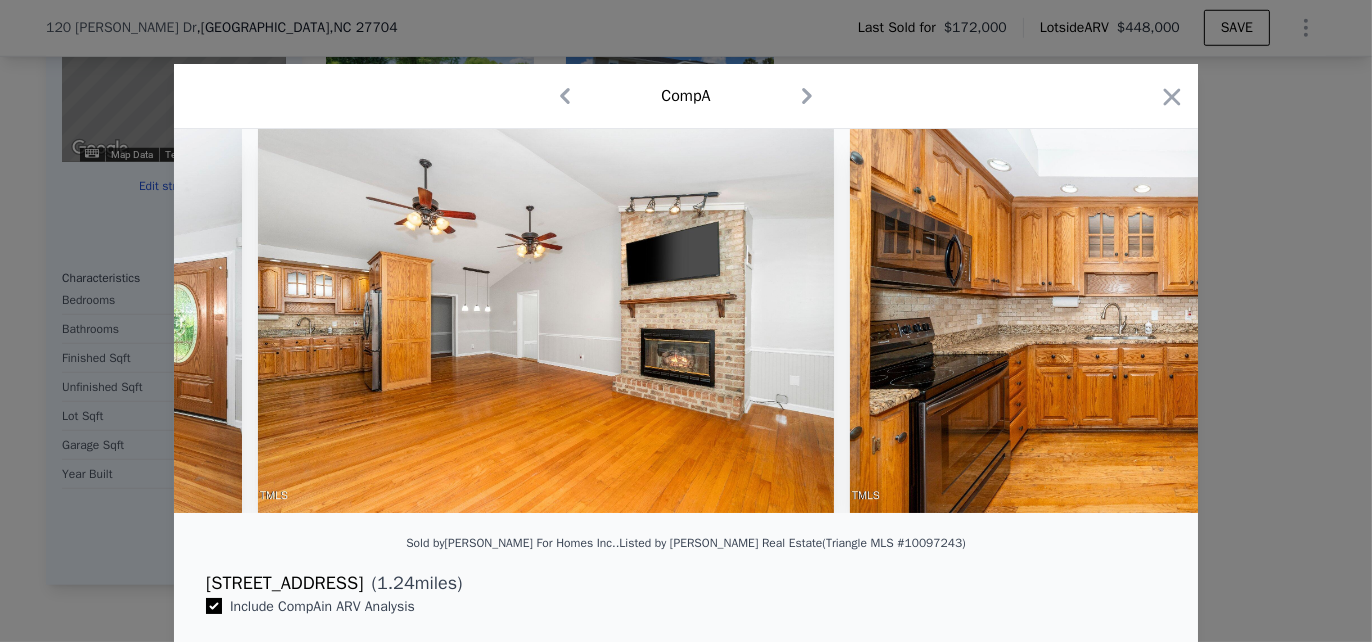 scroll, scrollTop: 0, scrollLeft: 5280, axis: horizontal 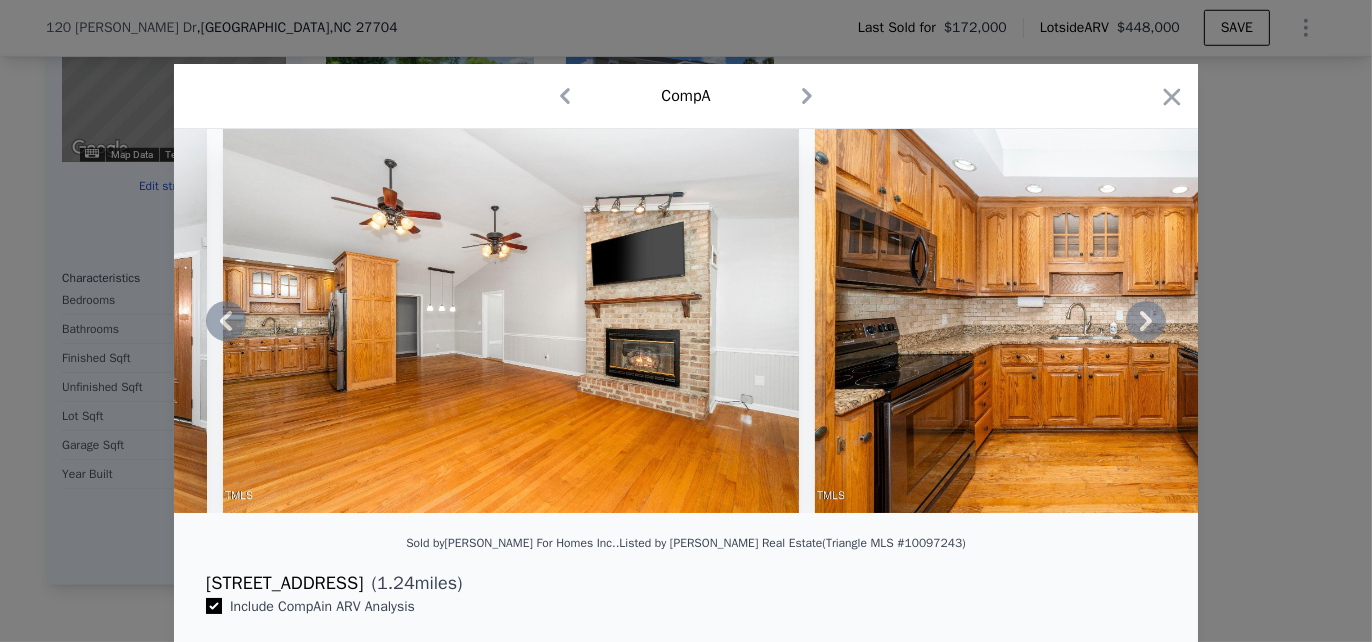 click 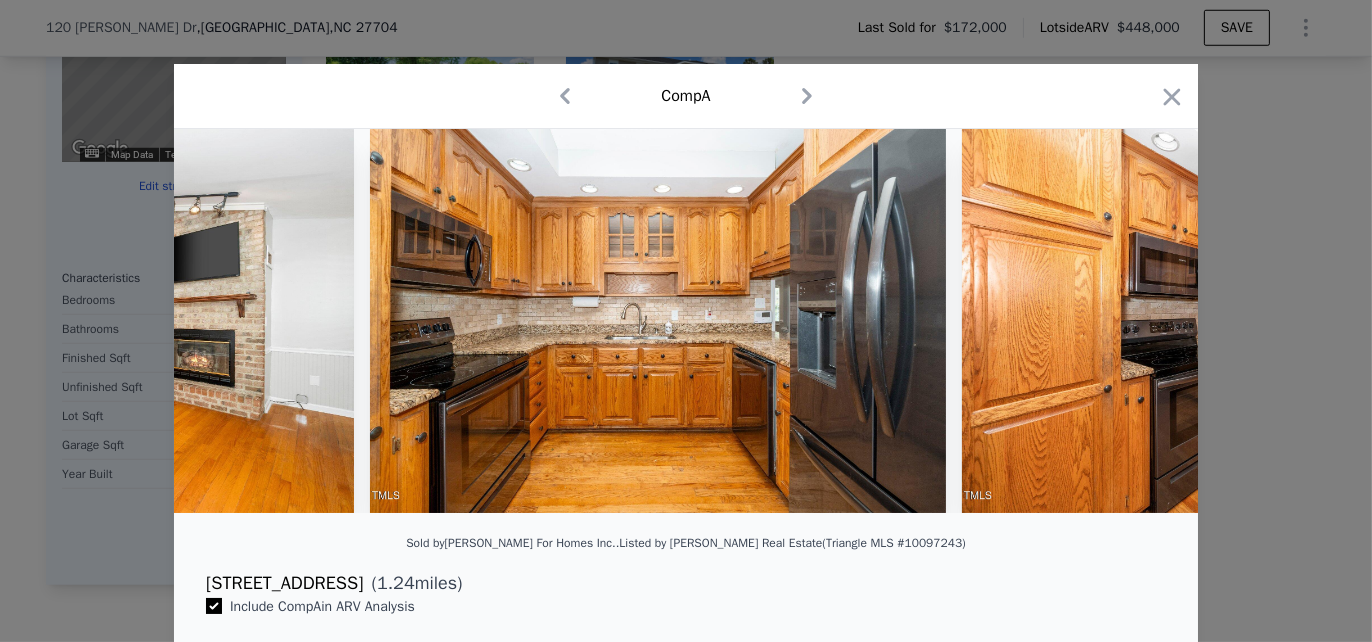 scroll, scrollTop: 0, scrollLeft: 5760, axis: horizontal 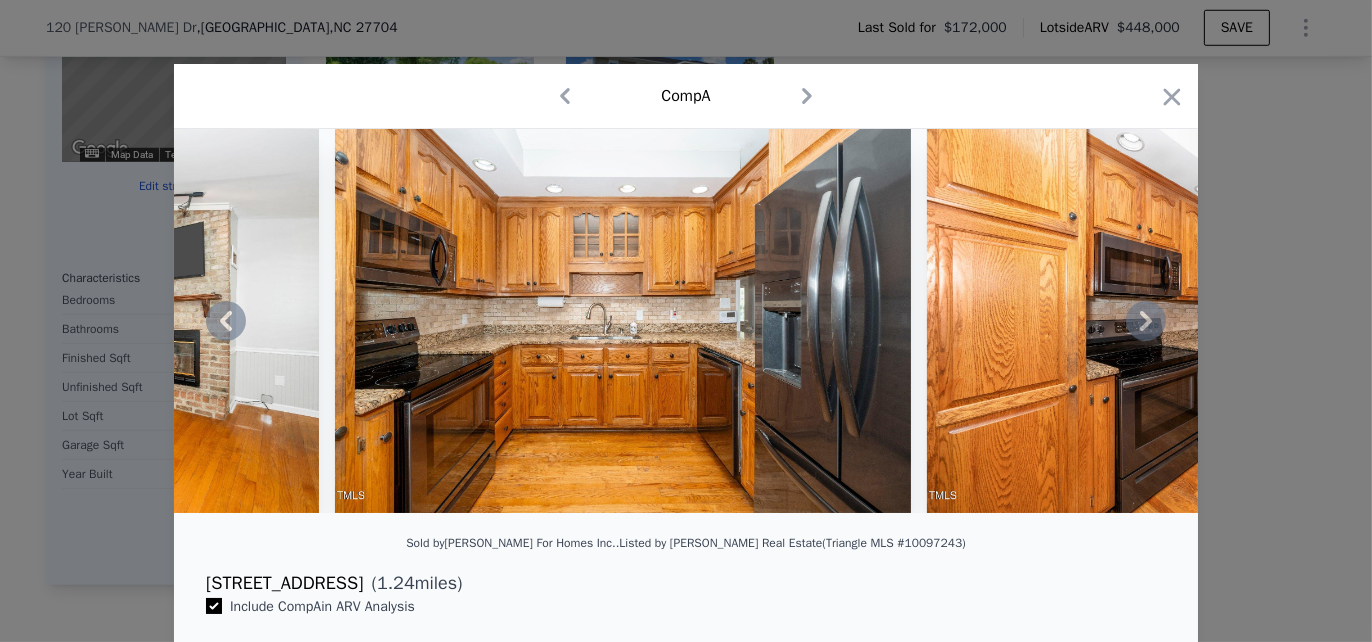 click 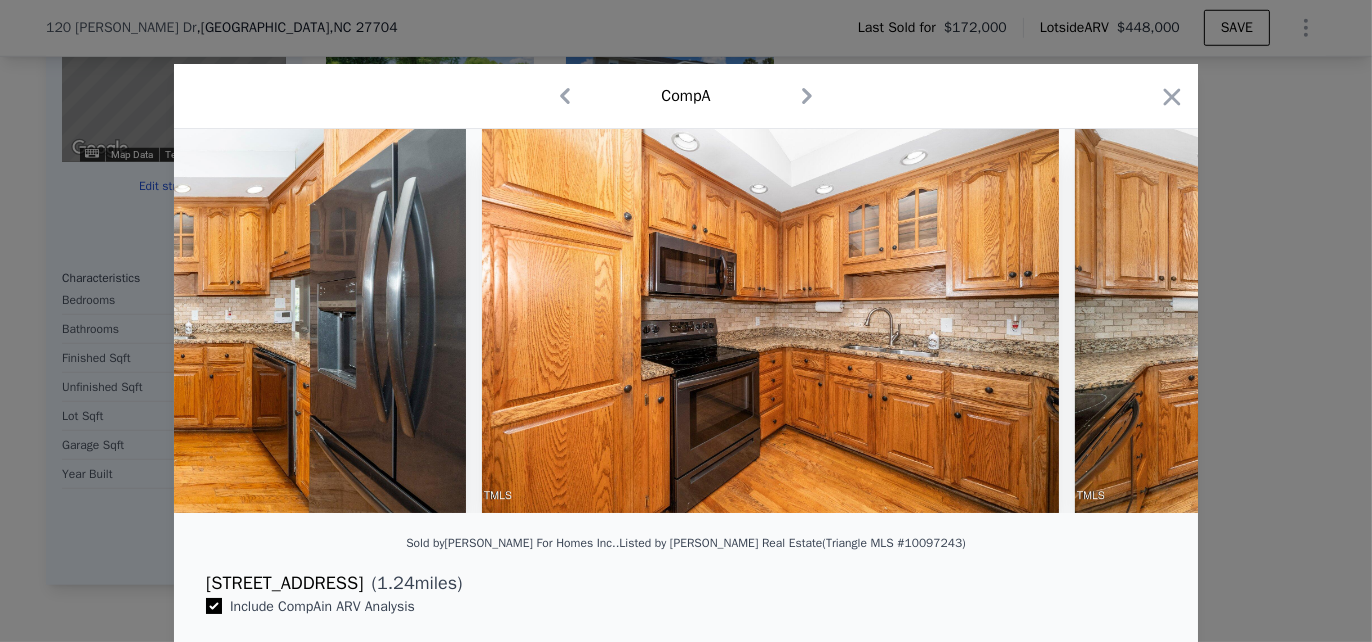 scroll, scrollTop: 0, scrollLeft: 6240, axis: horizontal 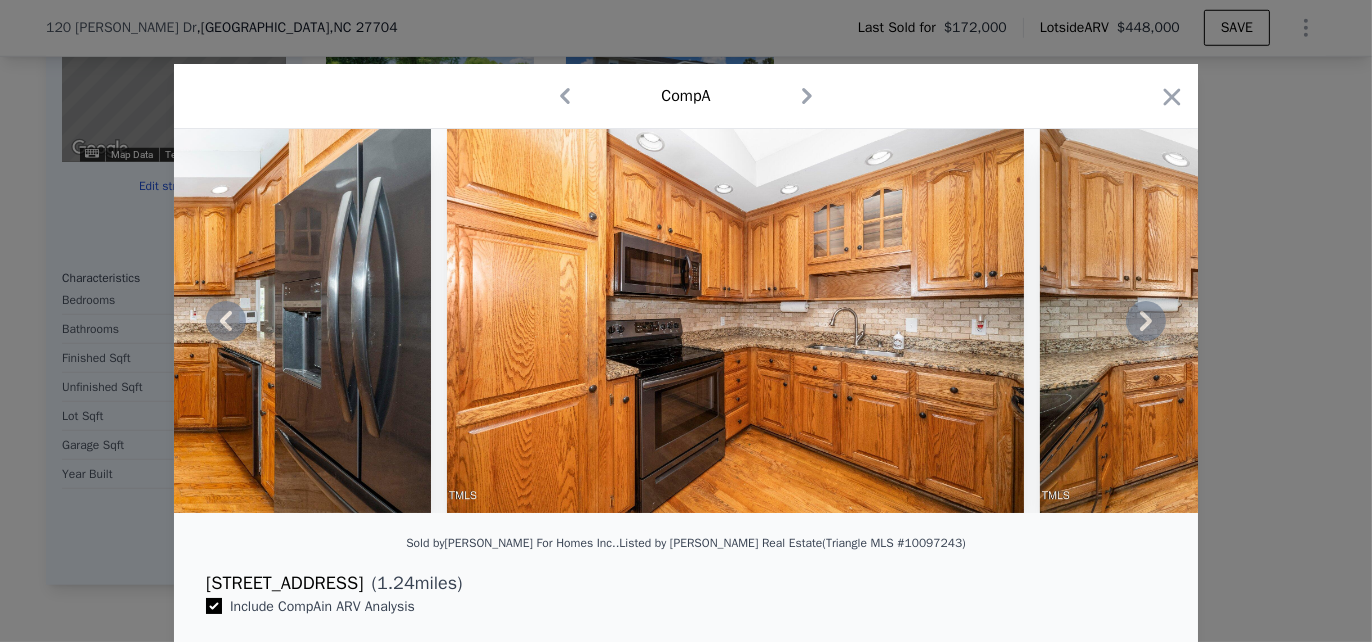 click 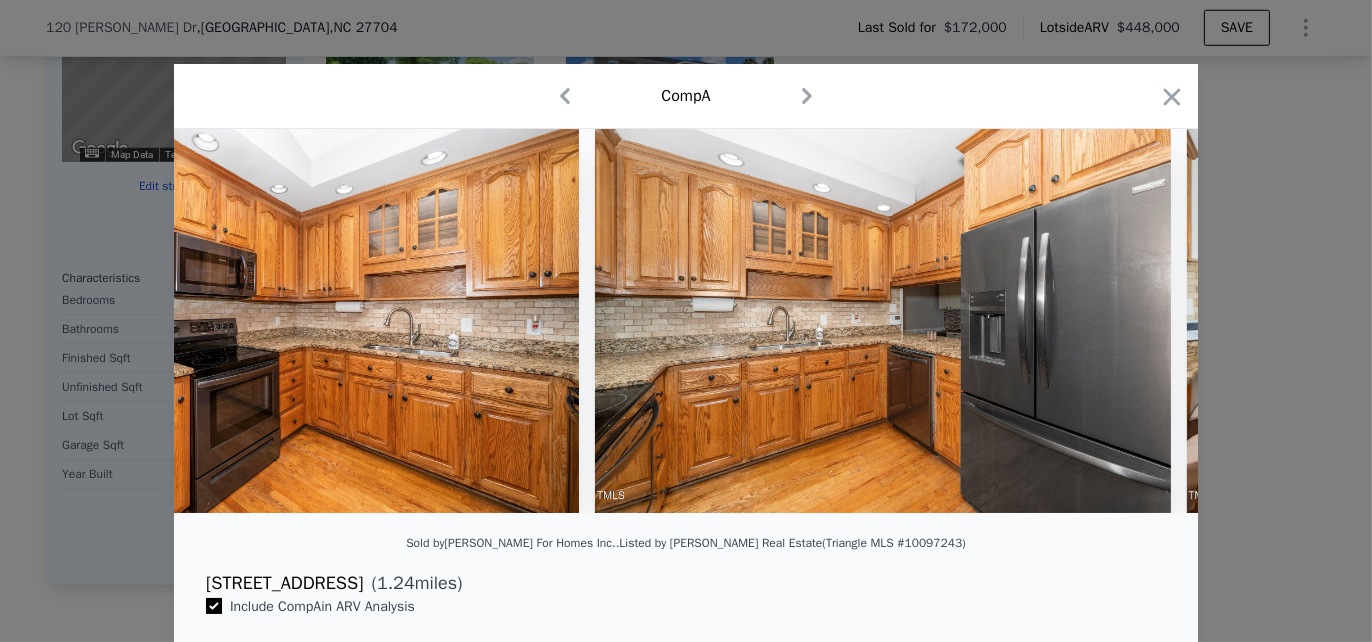 scroll, scrollTop: 0, scrollLeft: 6720, axis: horizontal 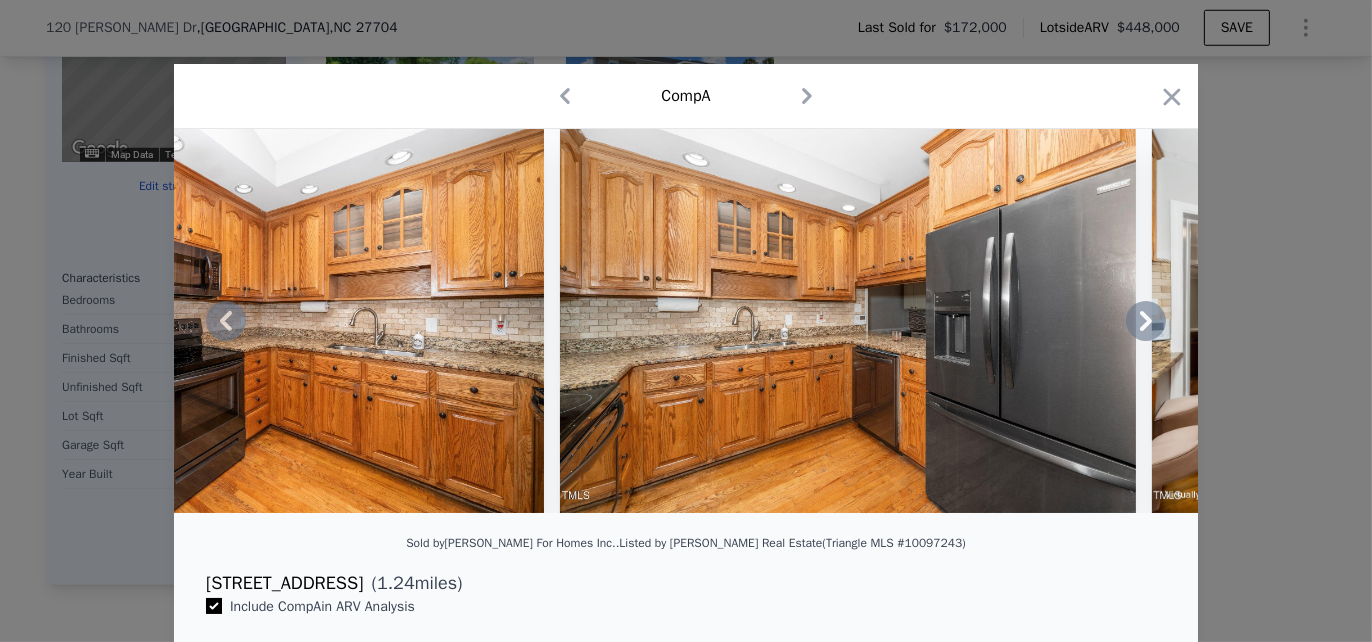 click 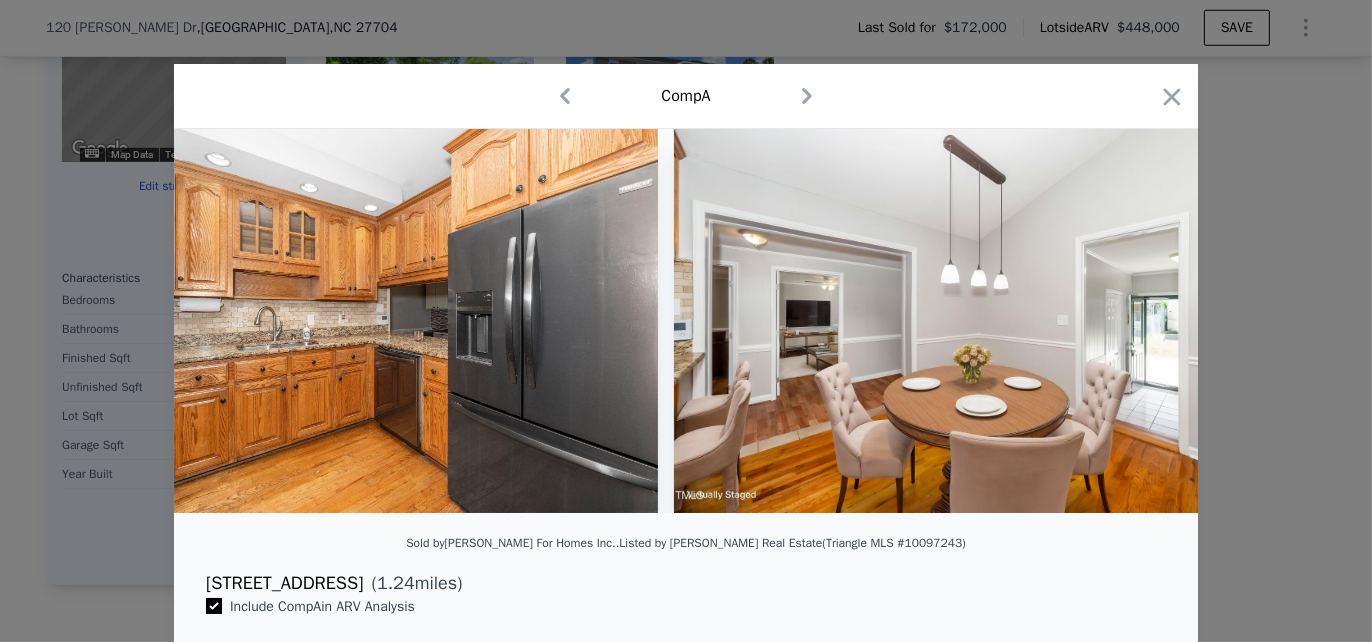 scroll, scrollTop: 0, scrollLeft: 7200, axis: horizontal 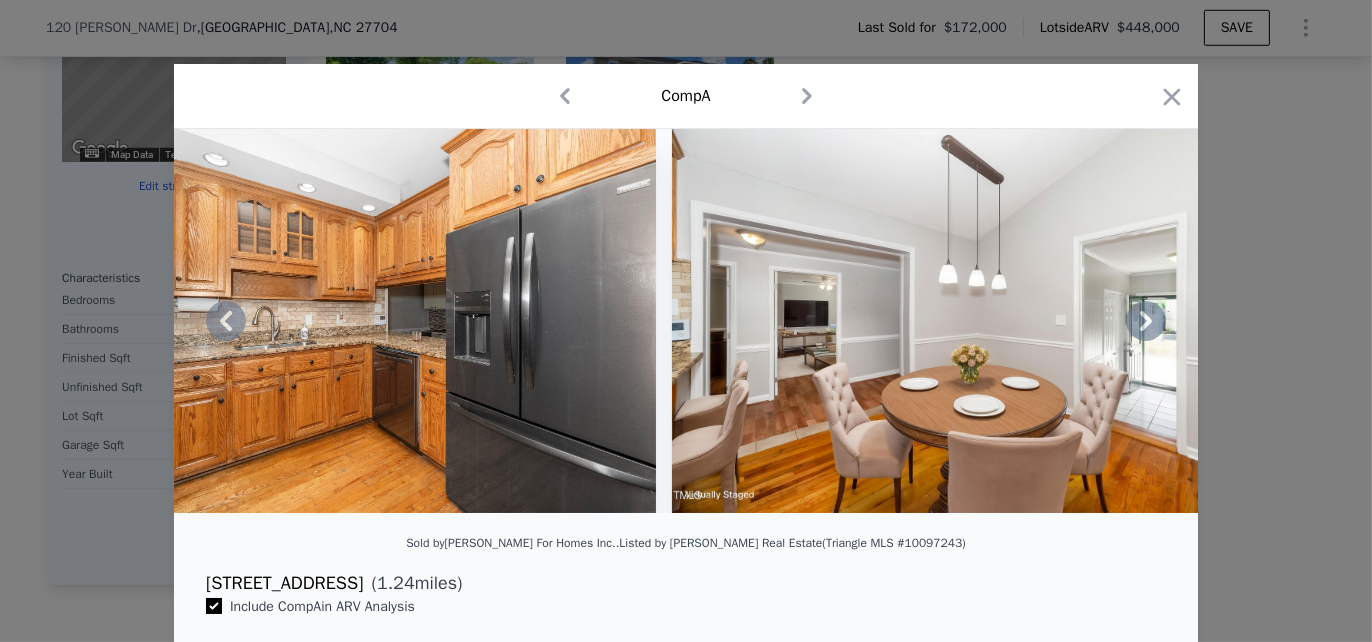 click 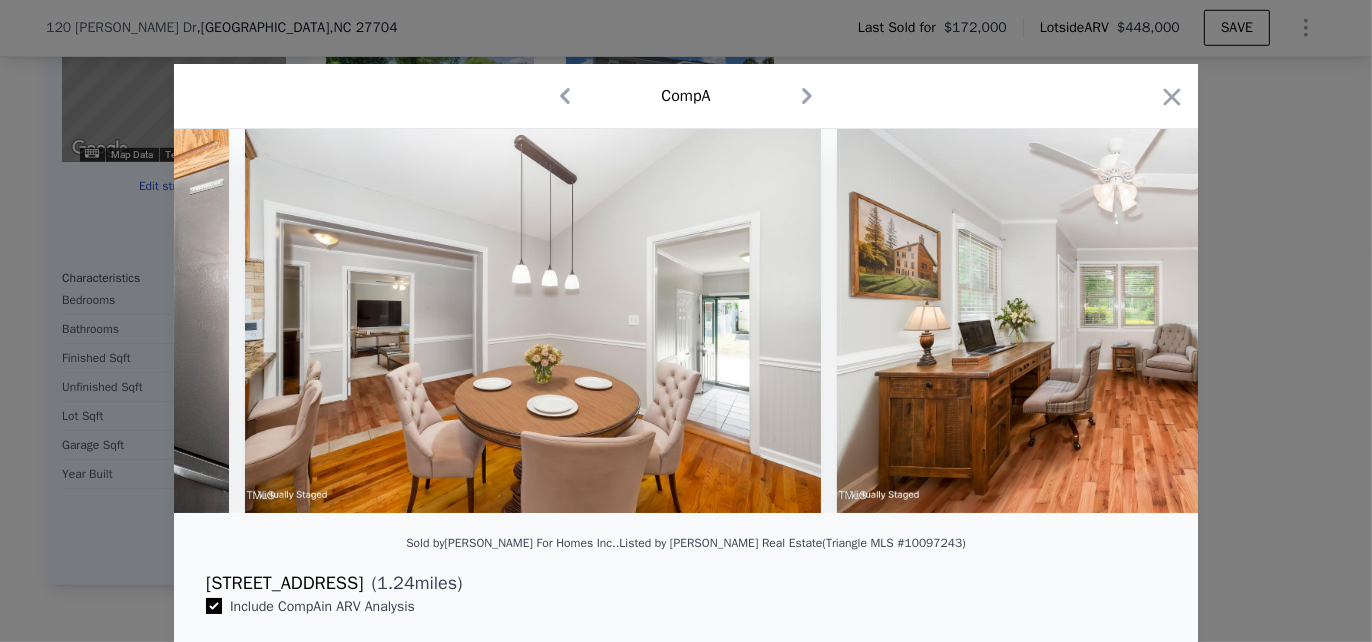 scroll, scrollTop: 0, scrollLeft: 7680, axis: horizontal 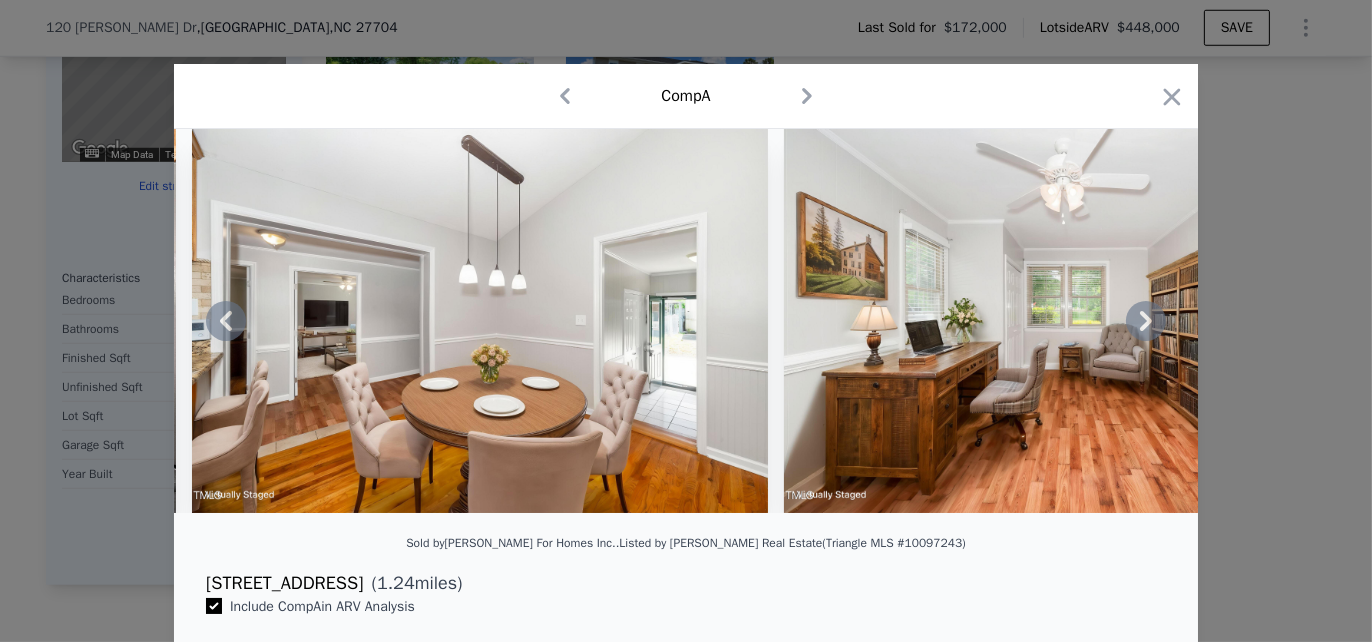click 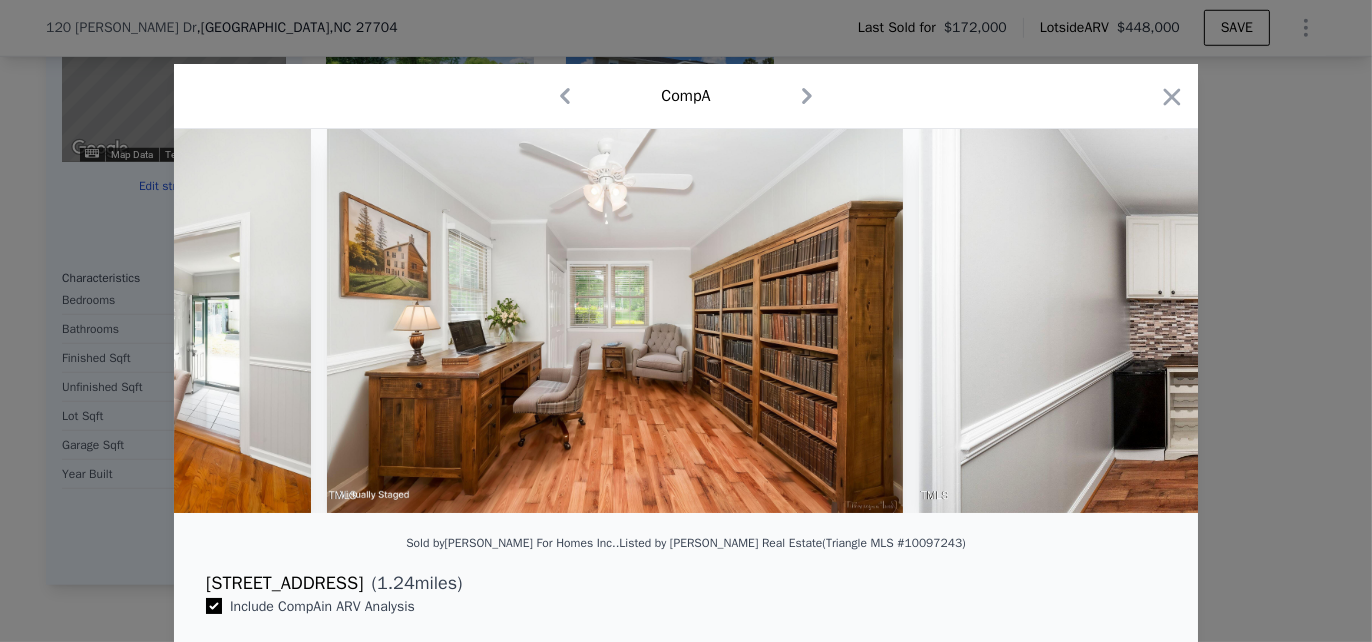 scroll, scrollTop: 0, scrollLeft: 8160, axis: horizontal 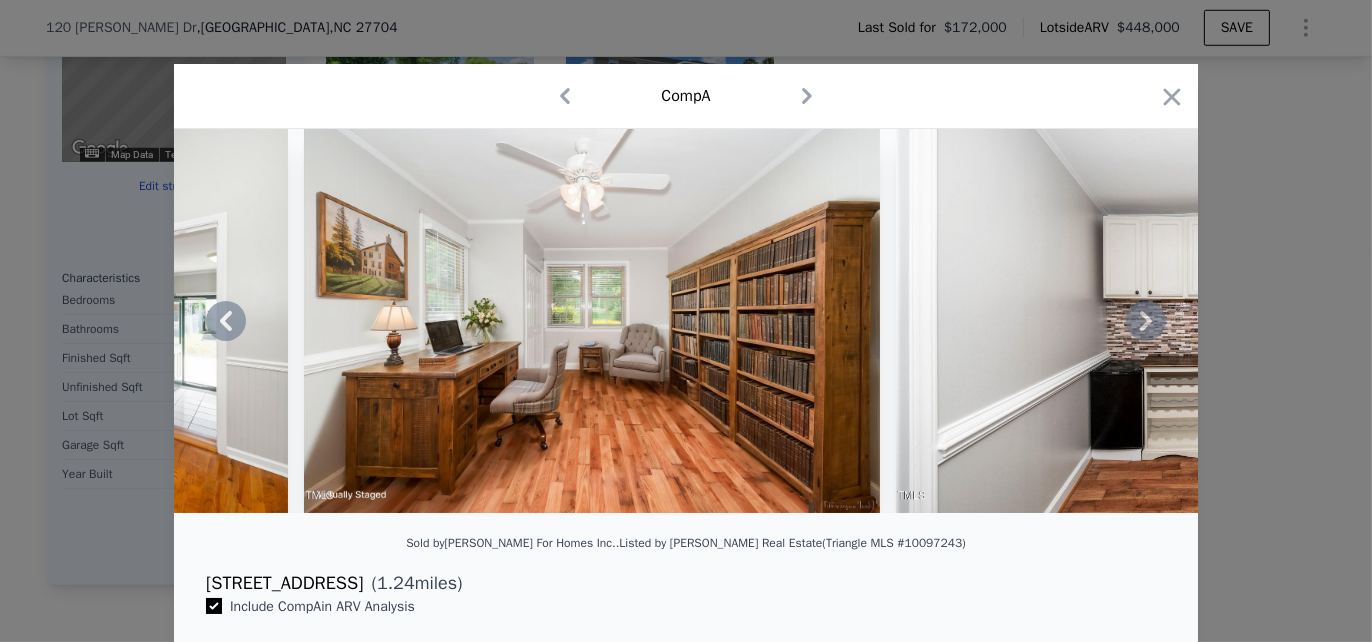 click 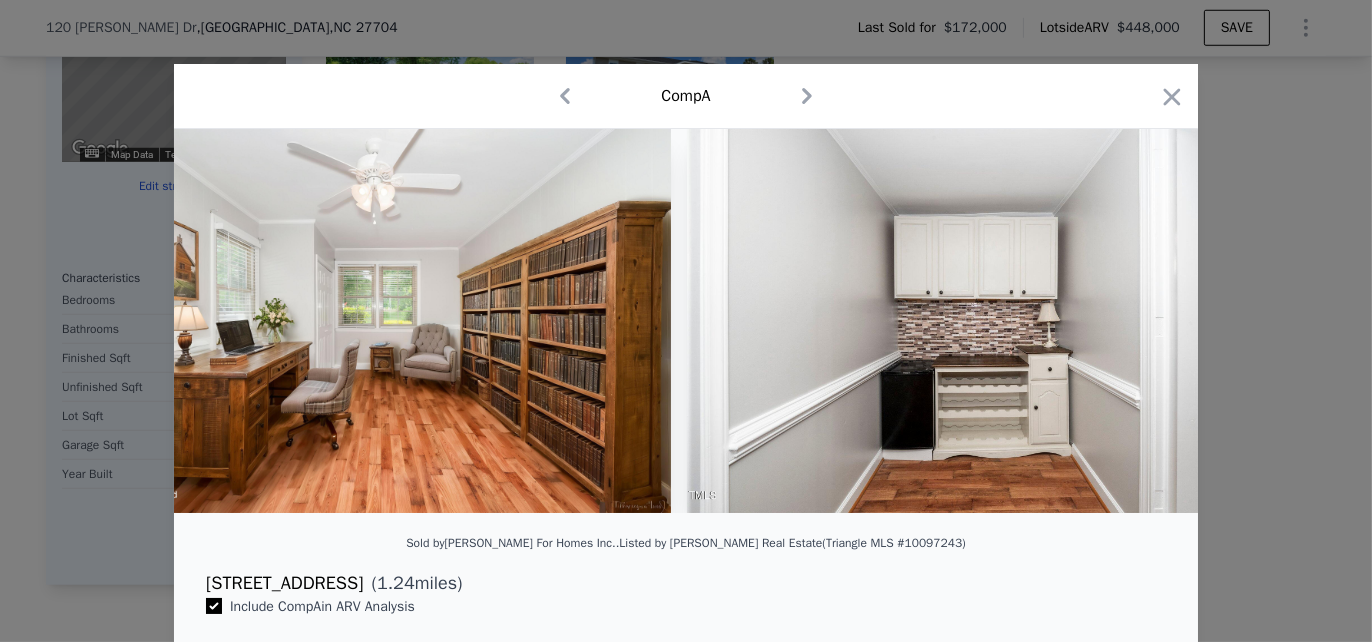 scroll, scrollTop: 0, scrollLeft: 8640, axis: horizontal 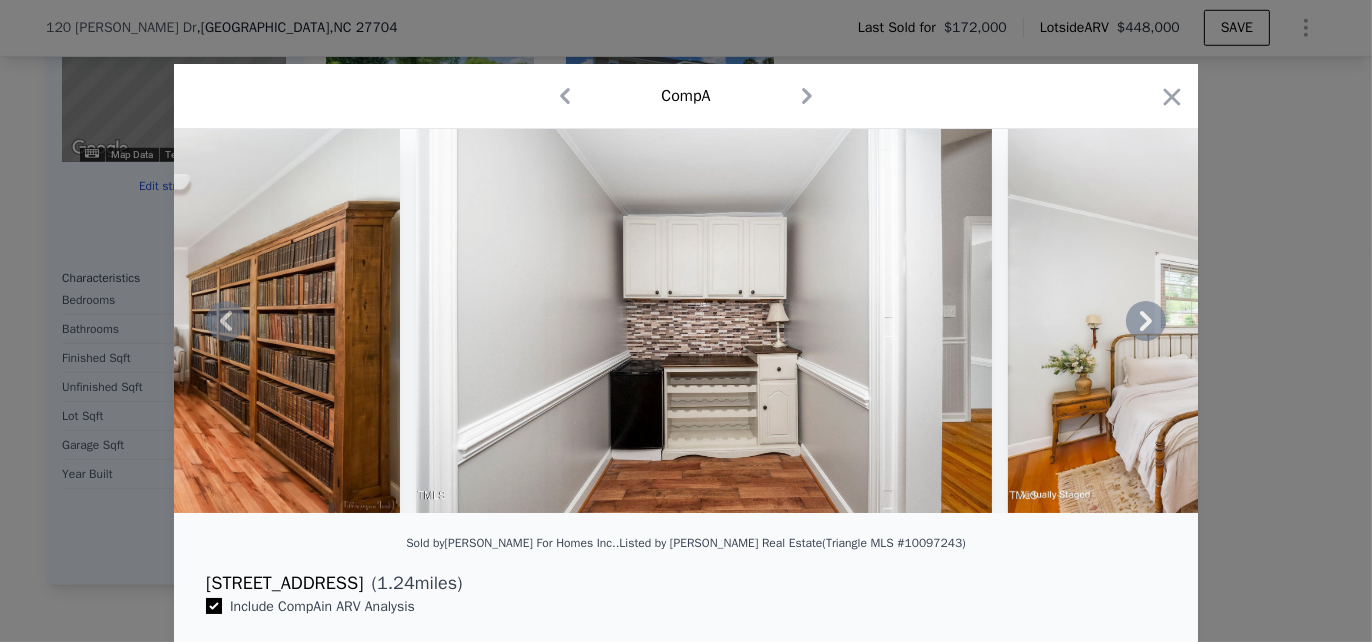 click 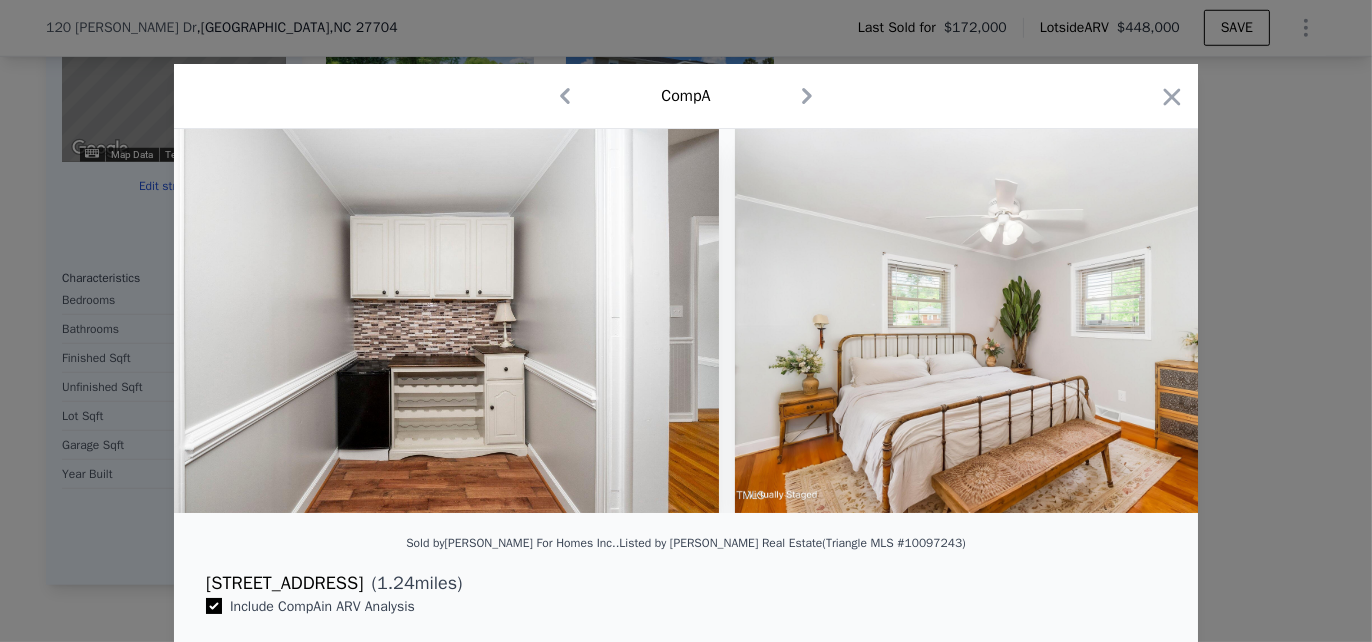 scroll, scrollTop: 0, scrollLeft: 9120, axis: horizontal 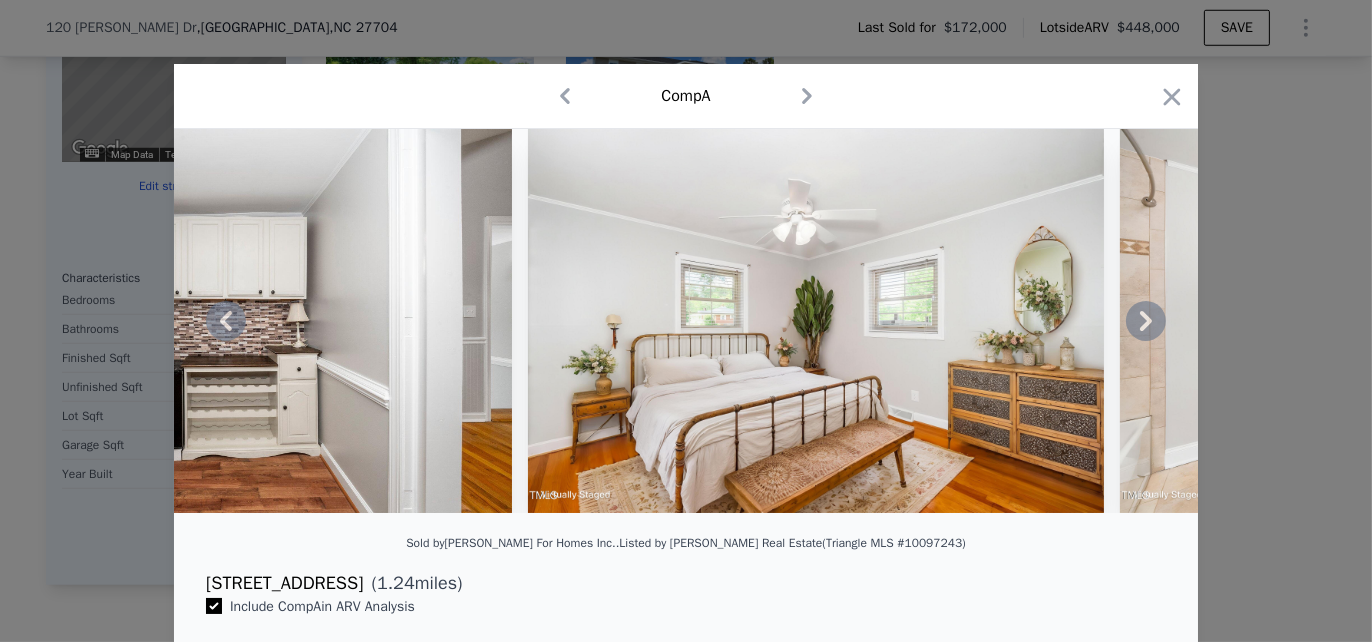 click 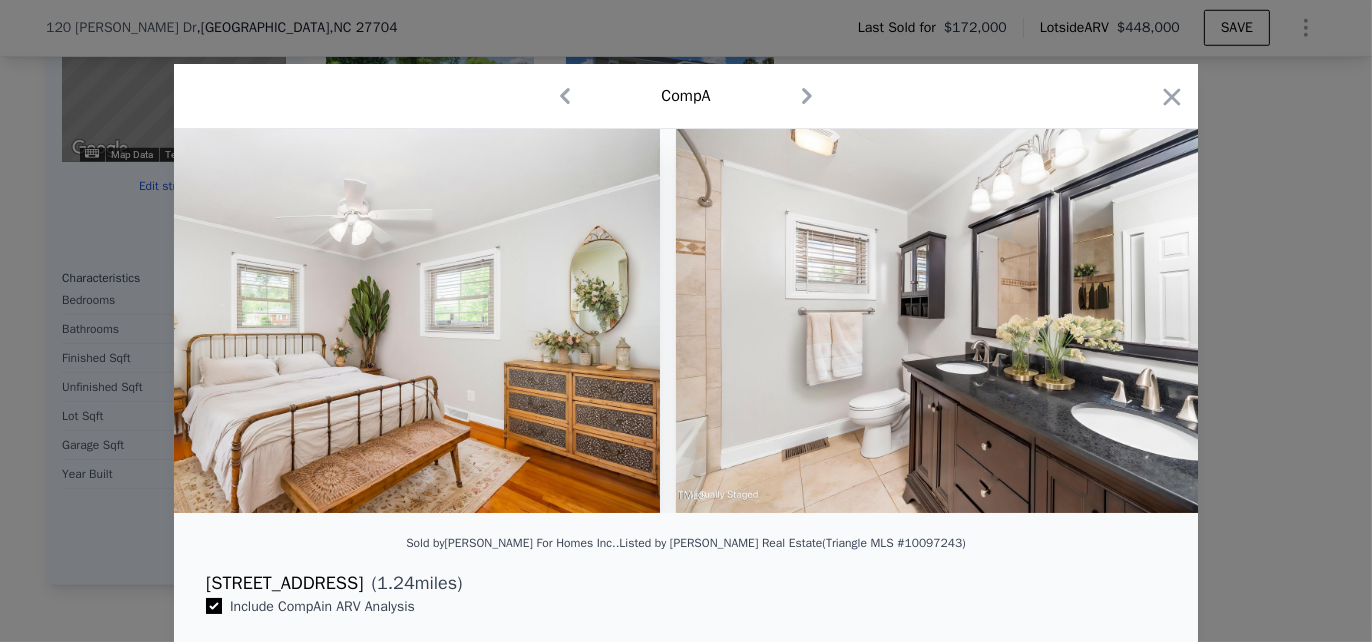 scroll, scrollTop: 0, scrollLeft: 9600, axis: horizontal 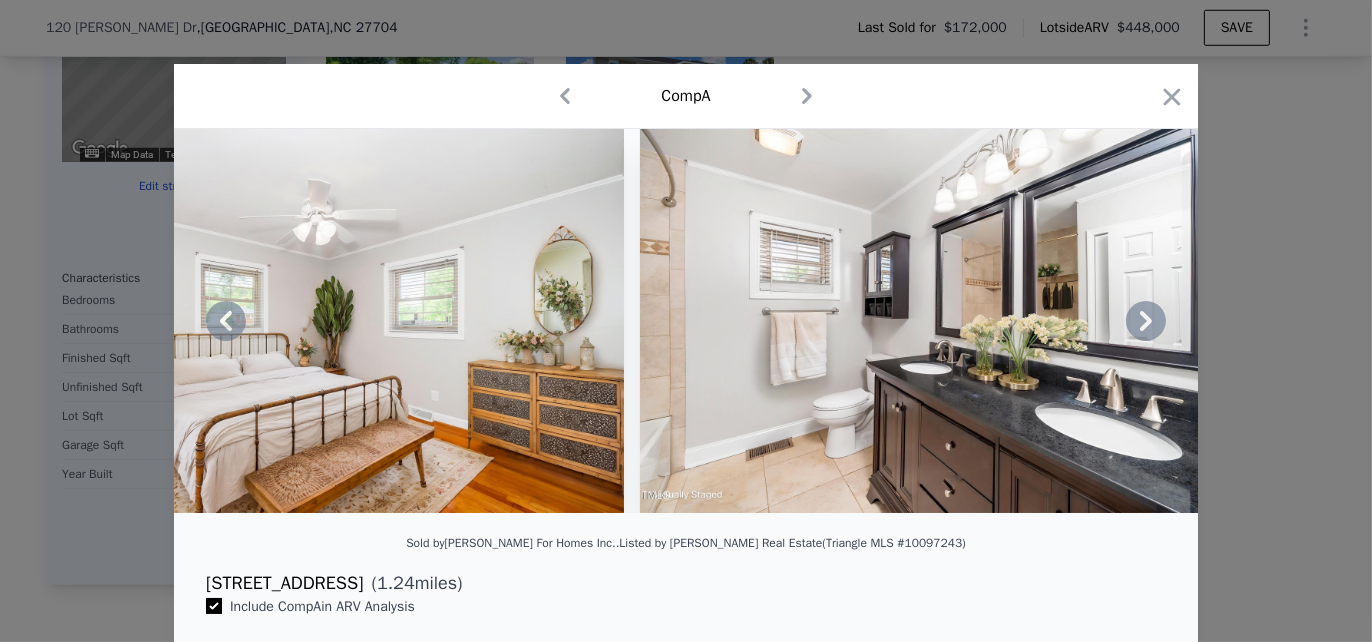 click 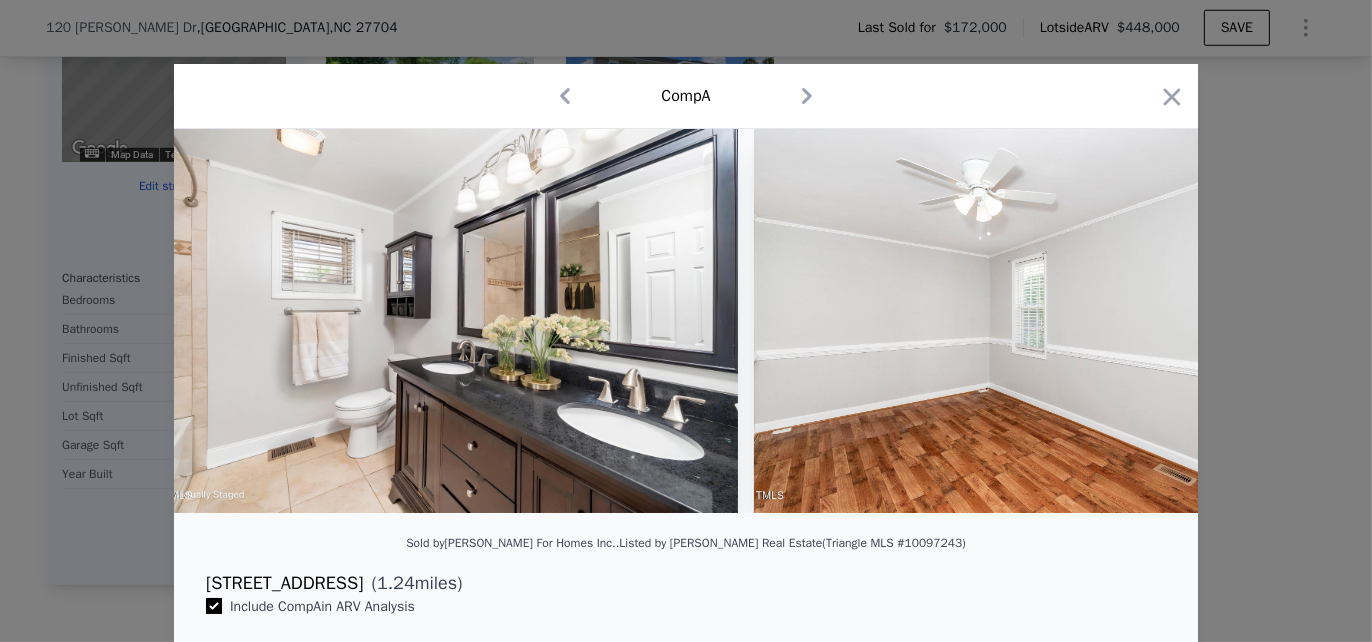 scroll, scrollTop: 0, scrollLeft: 10080, axis: horizontal 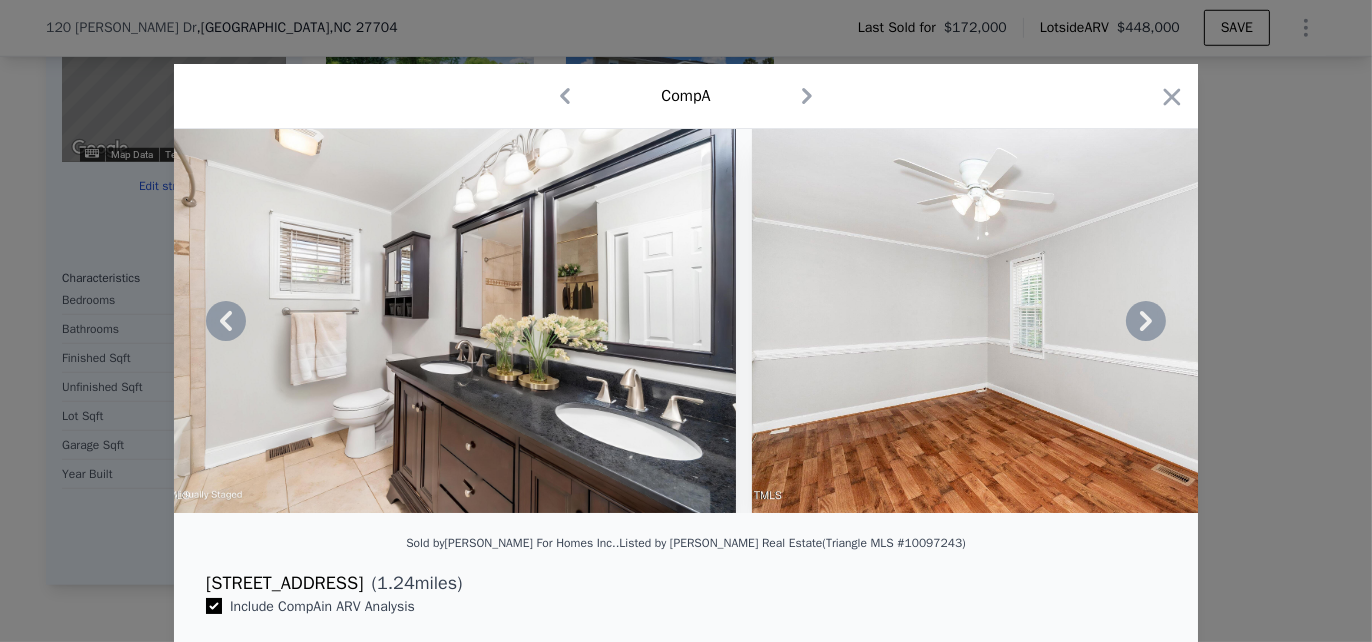 click 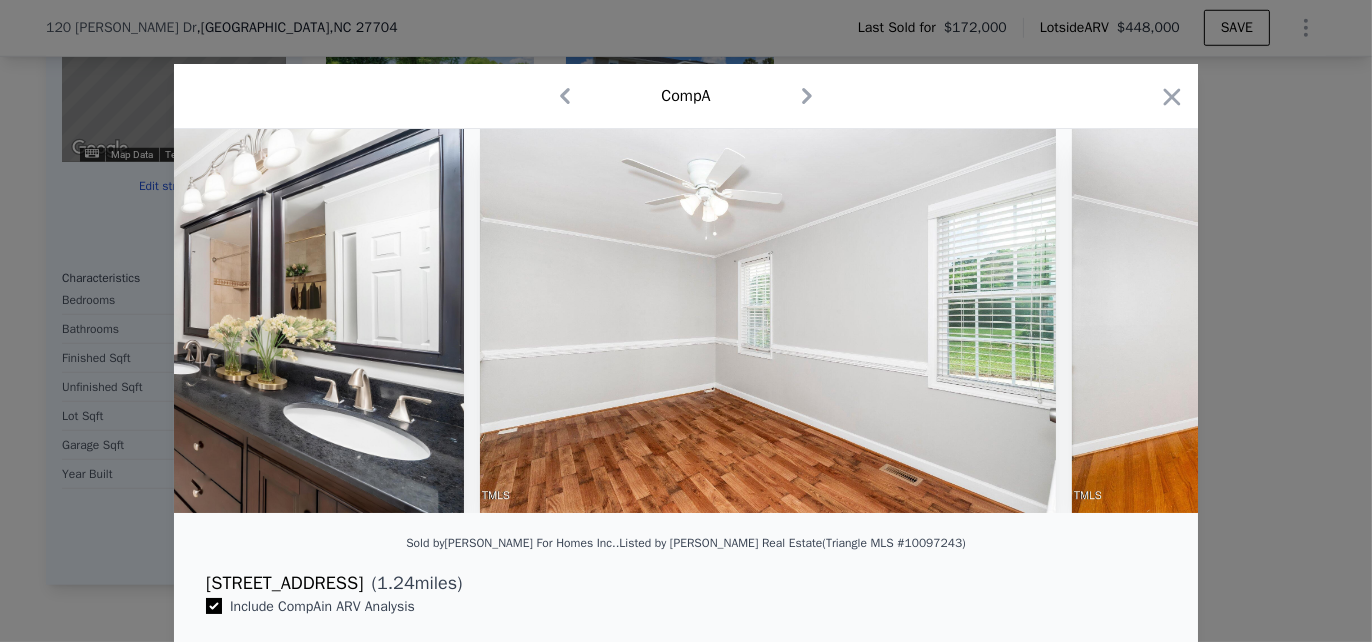 scroll, scrollTop: 0, scrollLeft: 10560, axis: horizontal 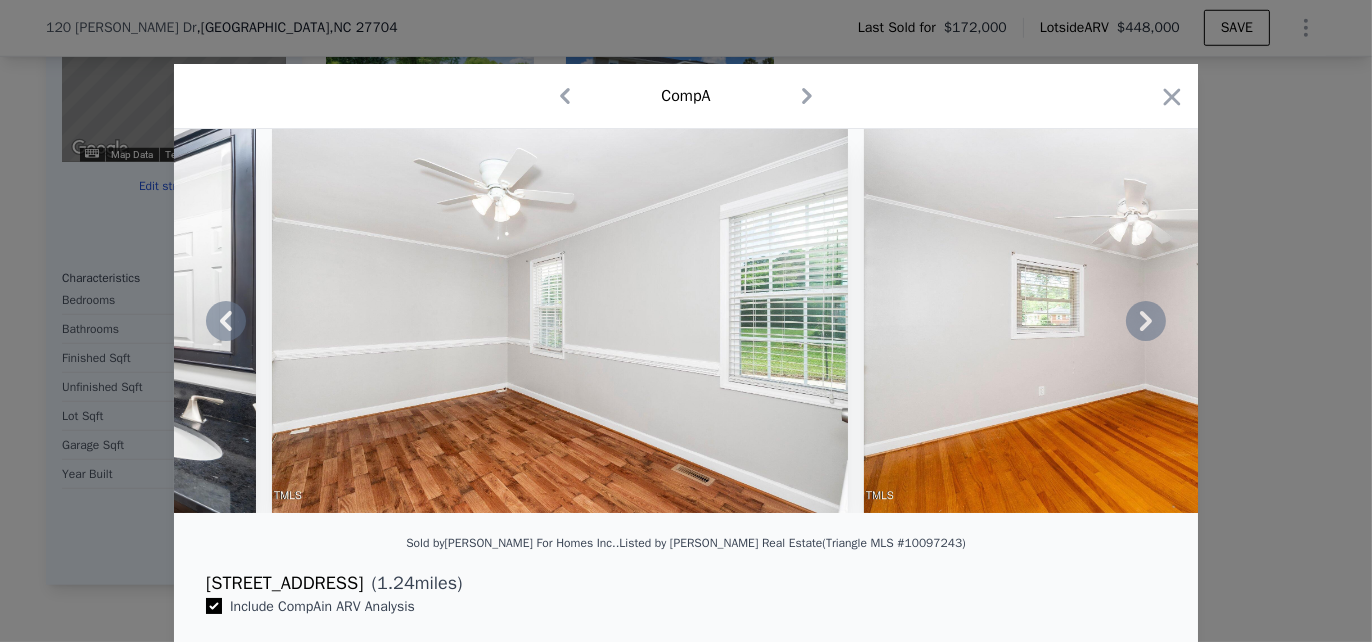 click 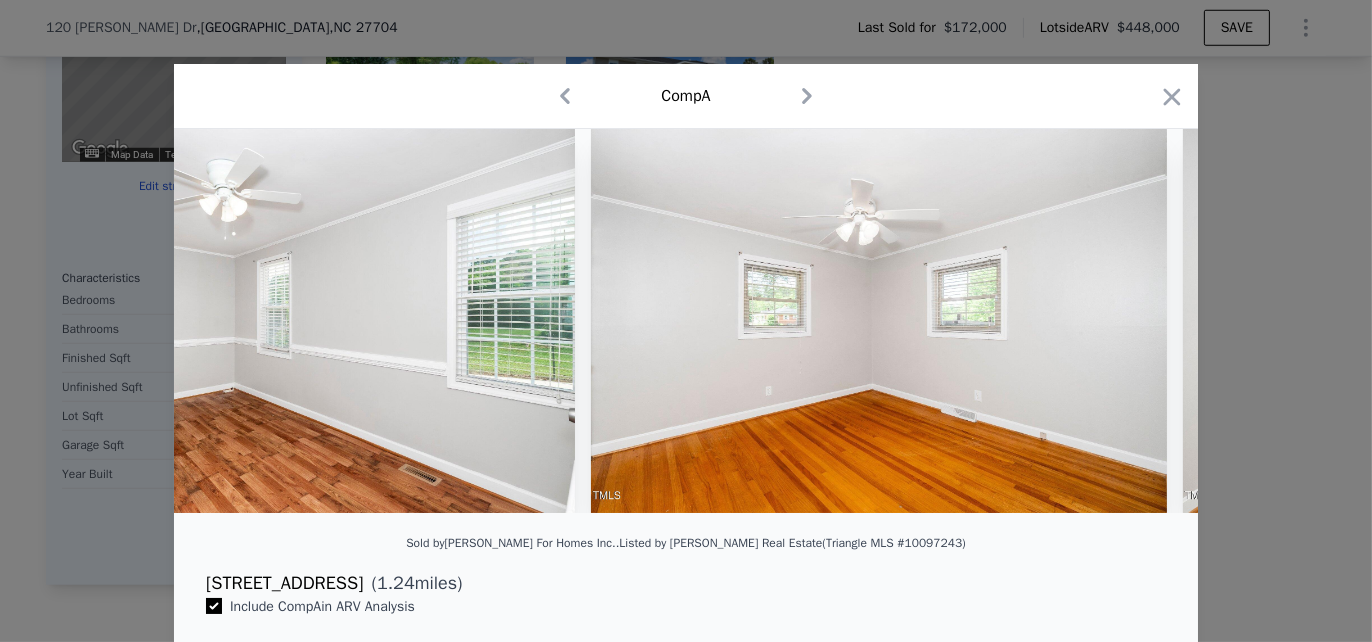 scroll, scrollTop: 0, scrollLeft: 11040, axis: horizontal 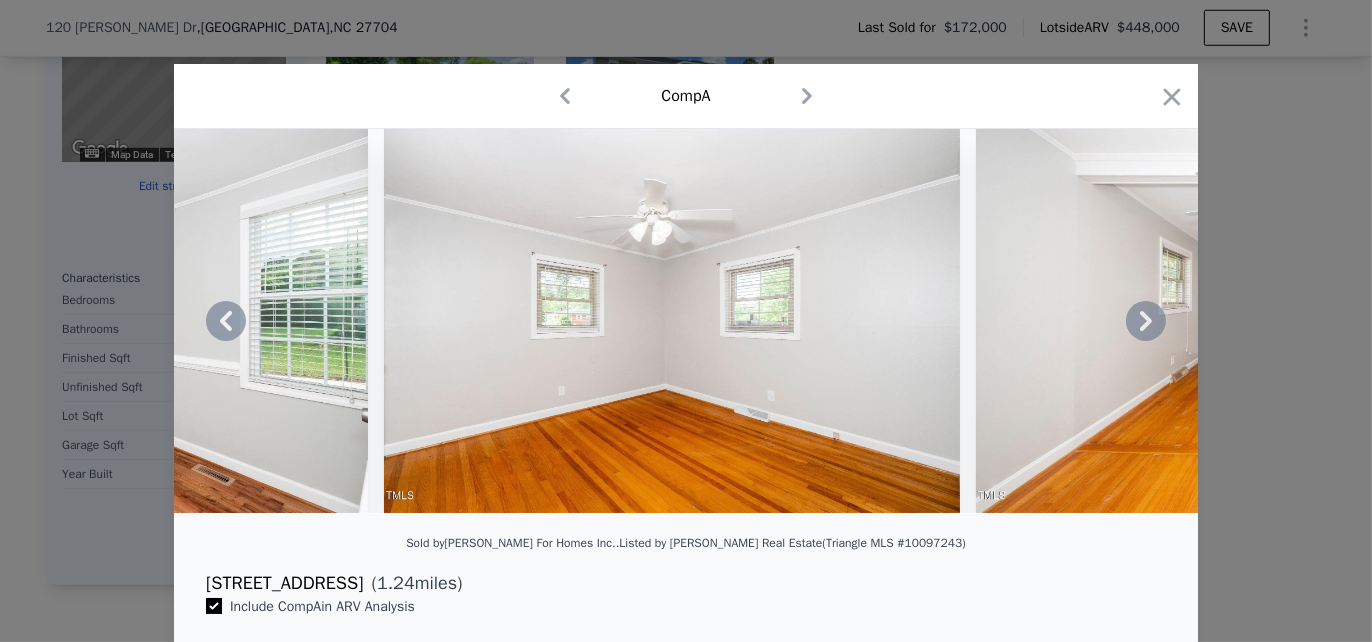 click 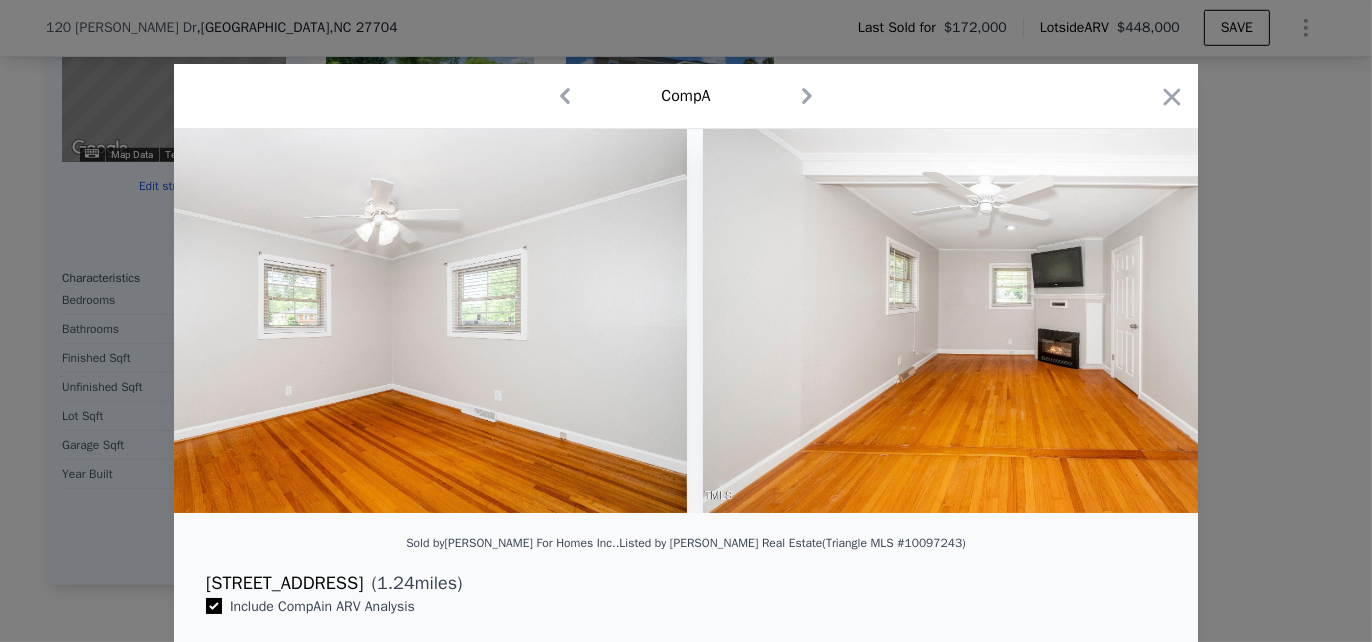 scroll, scrollTop: 0, scrollLeft: 11520, axis: horizontal 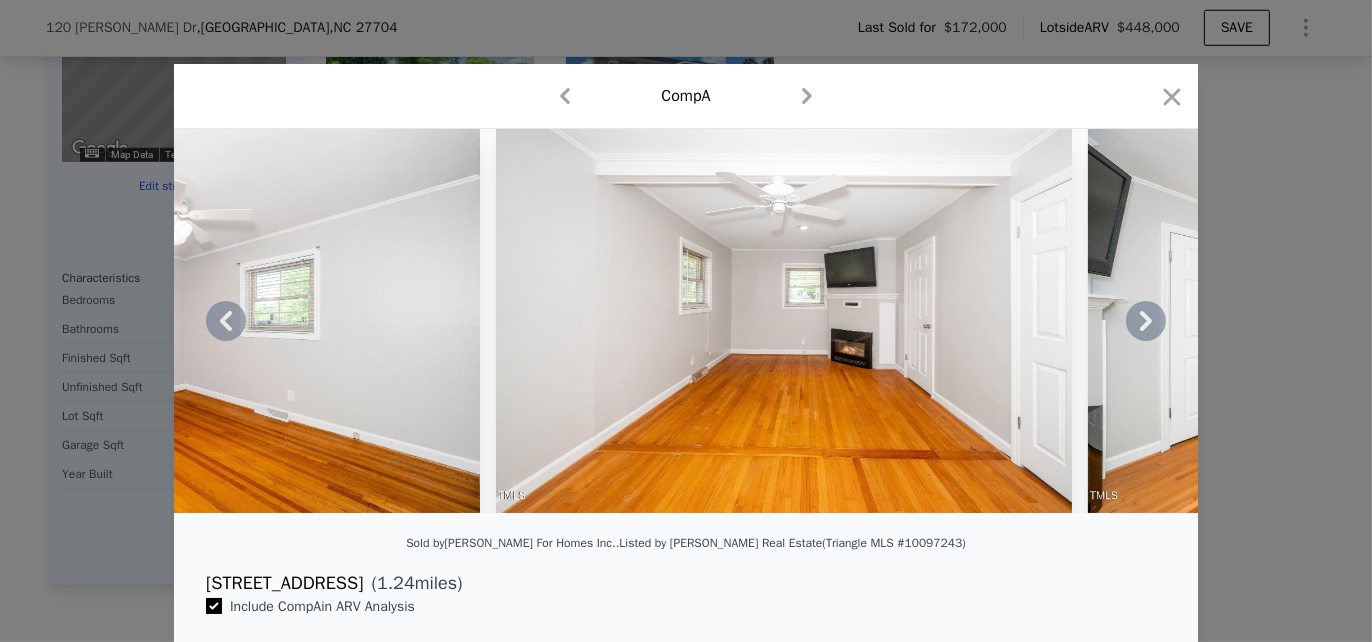click 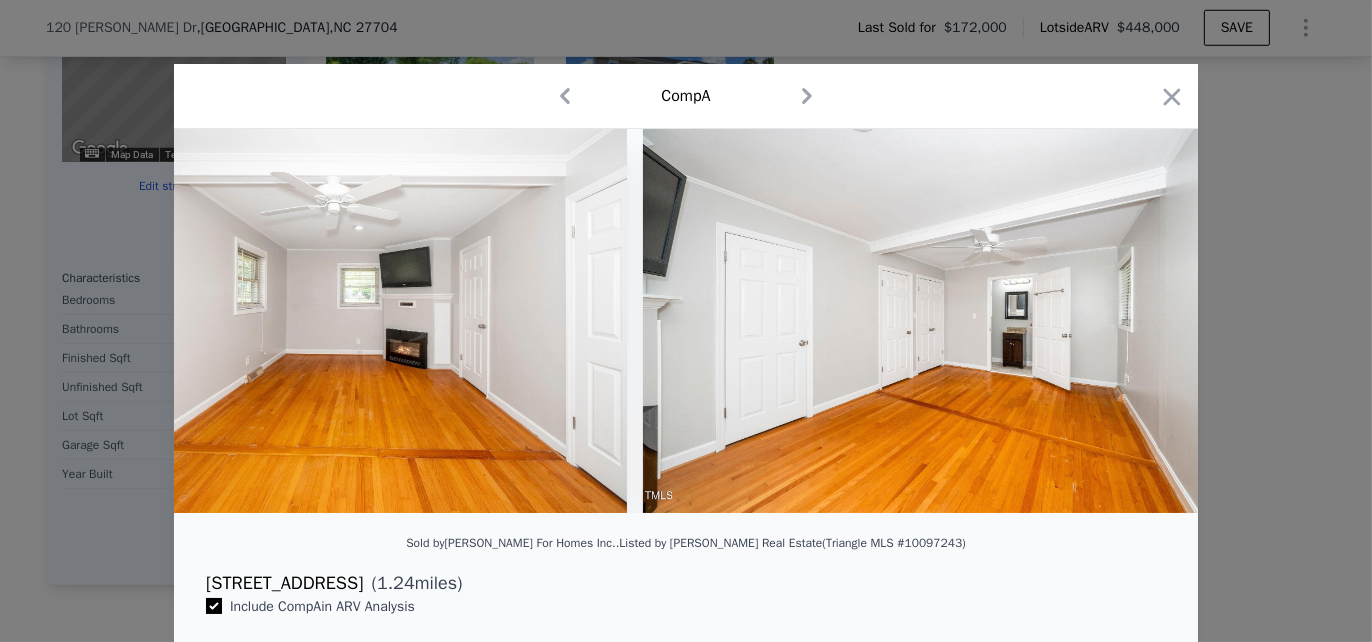 scroll, scrollTop: 0, scrollLeft: 12000, axis: horizontal 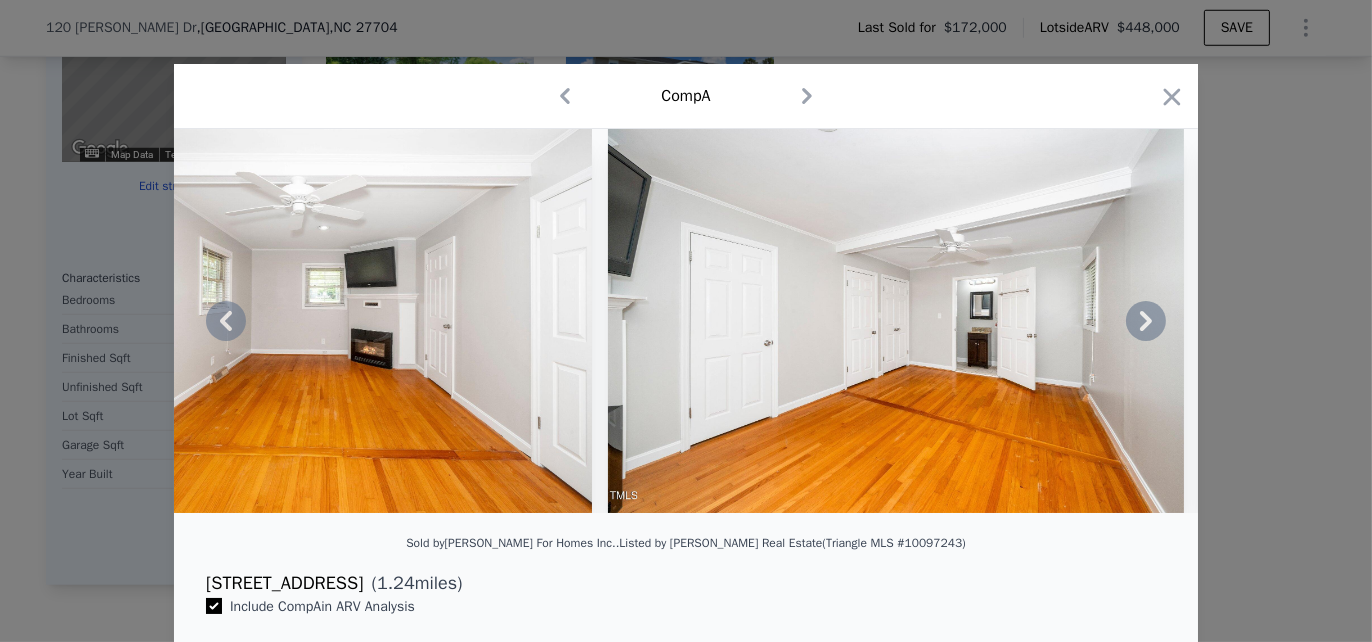 click 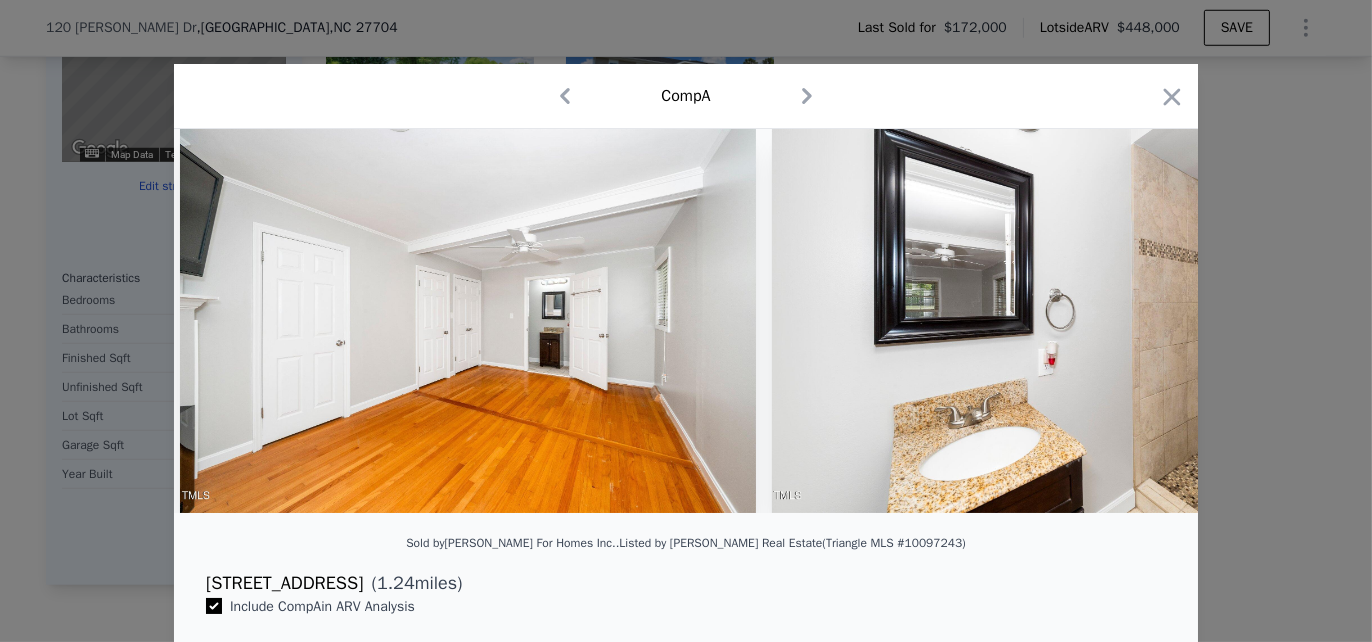 scroll, scrollTop: 0, scrollLeft: 12480, axis: horizontal 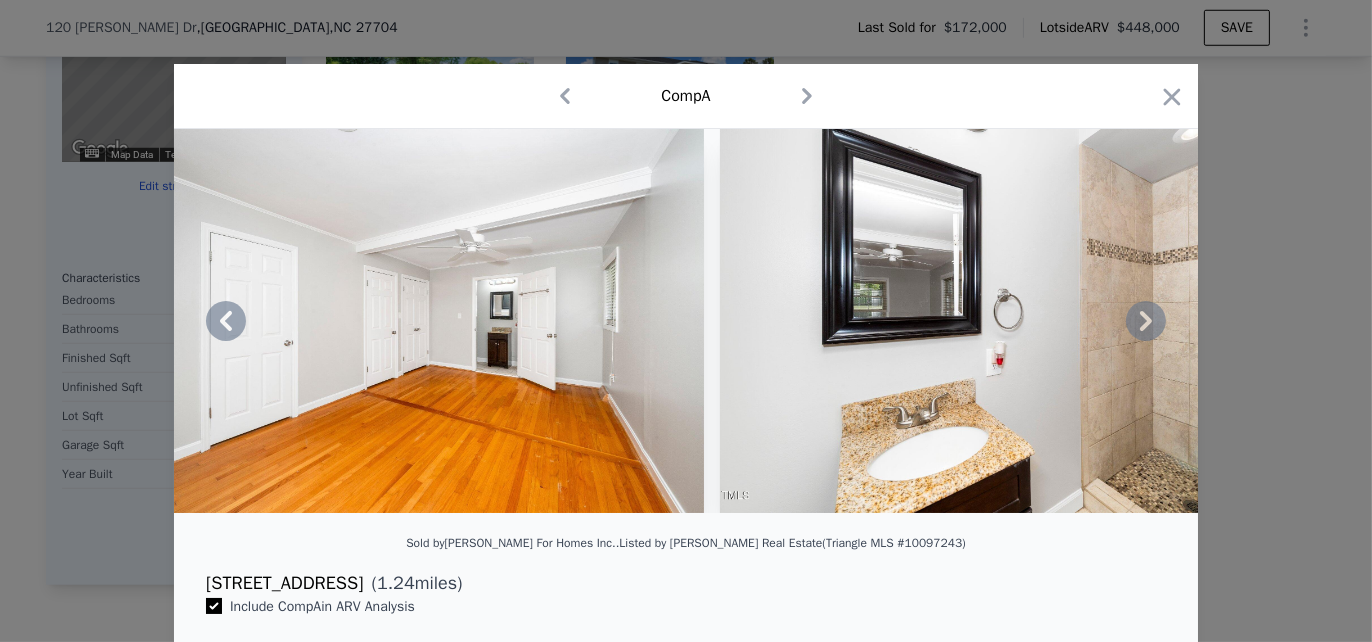click 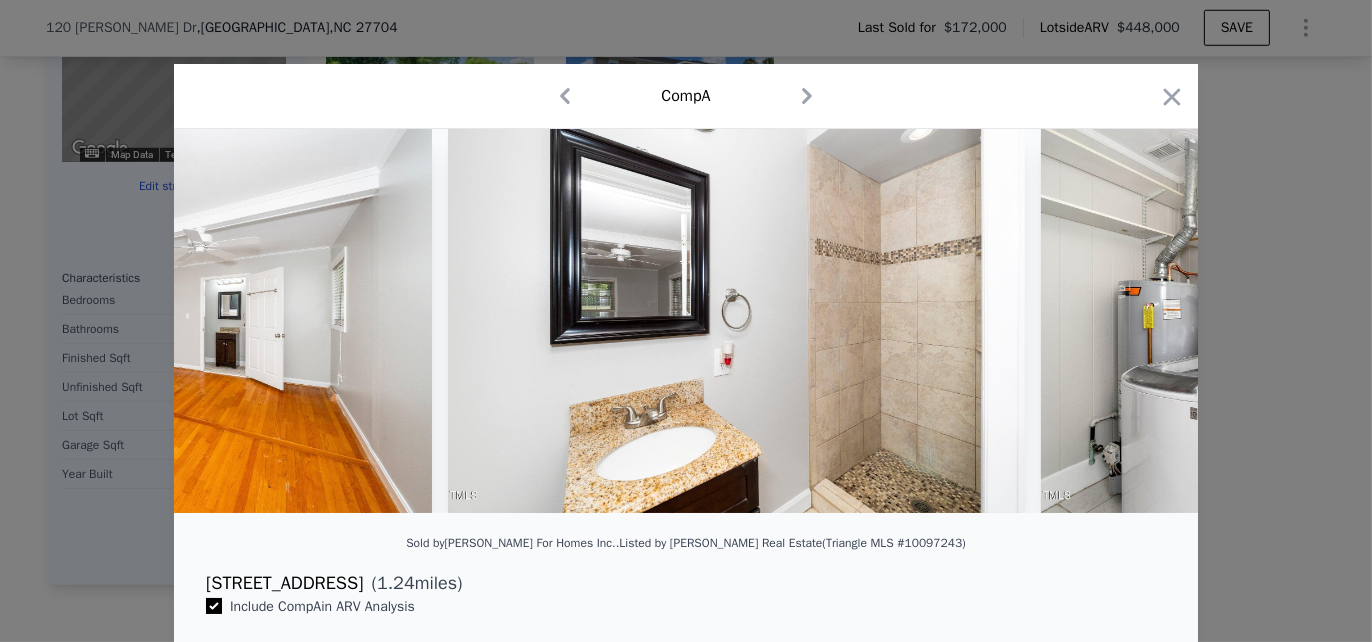 scroll, scrollTop: 0, scrollLeft: 12960, axis: horizontal 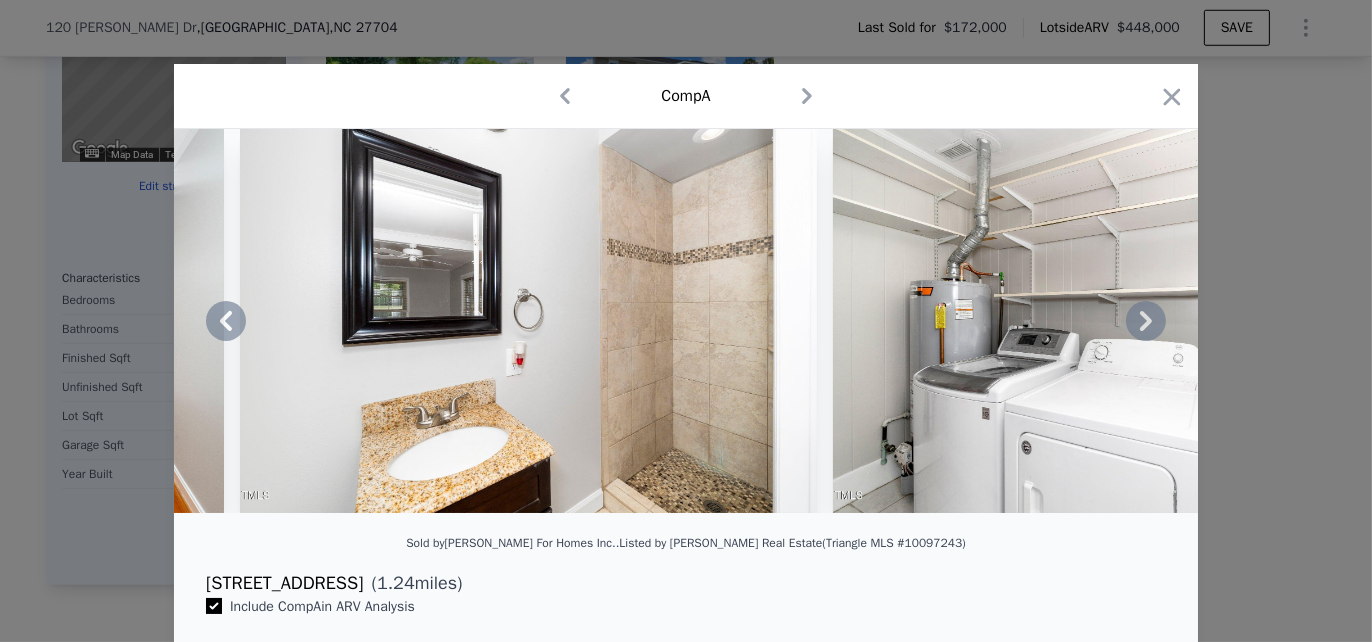 click 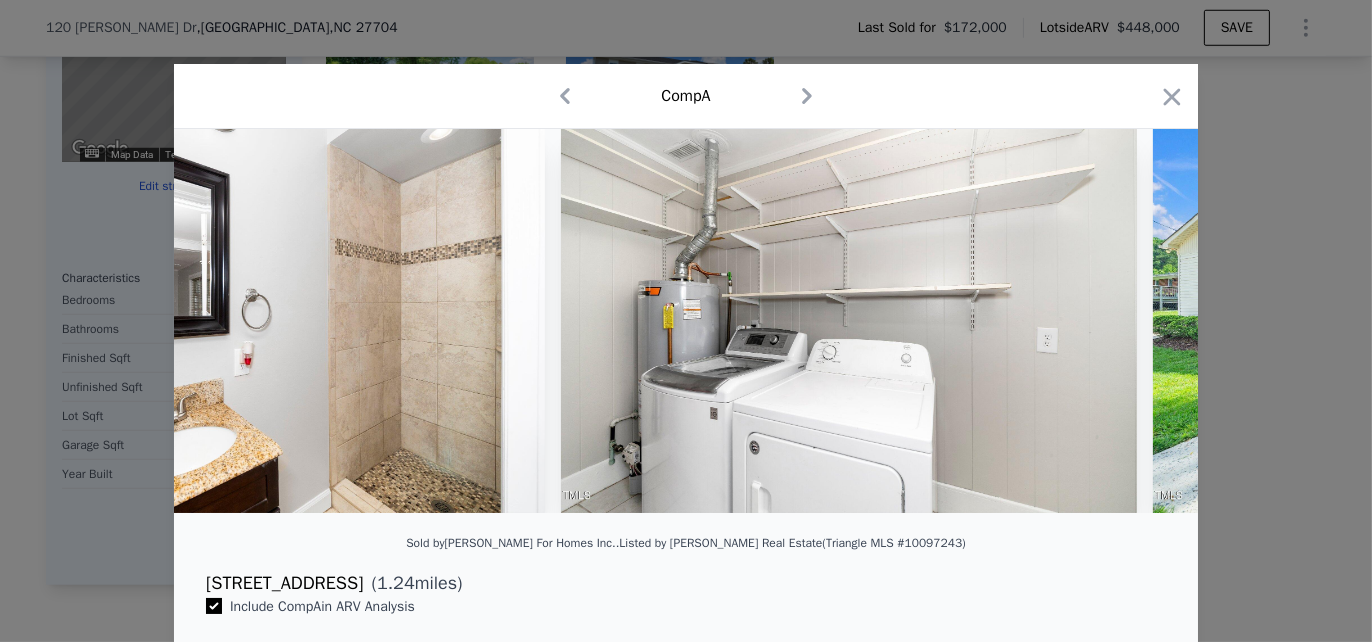 scroll, scrollTop: 0, scrollLeft: 13440, axis: horizontal 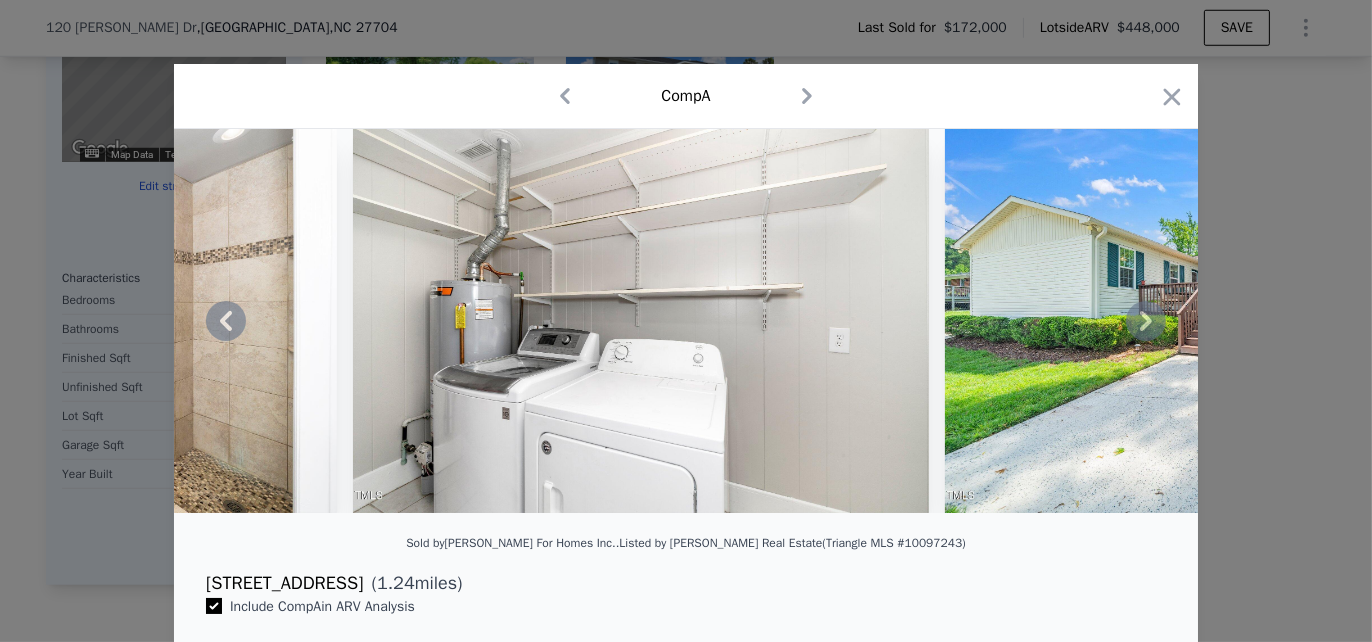 click 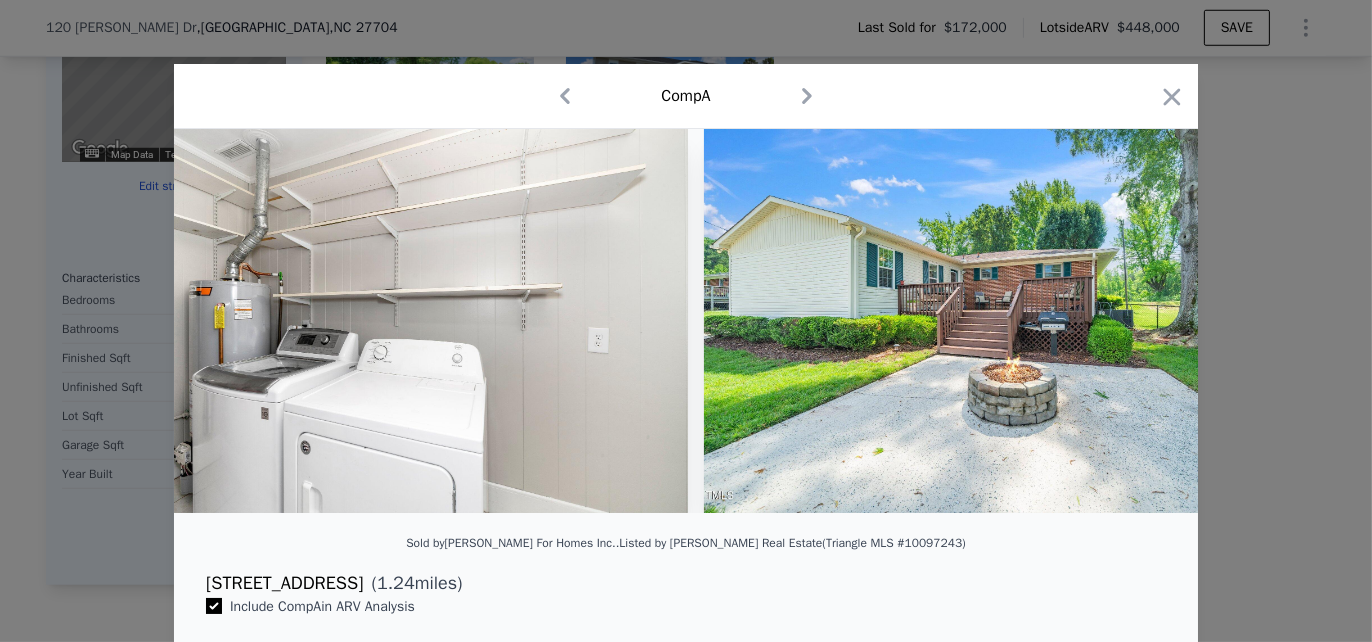 scroll, scrollTop: 0, scrollLeft: 13920, axis: horizontal 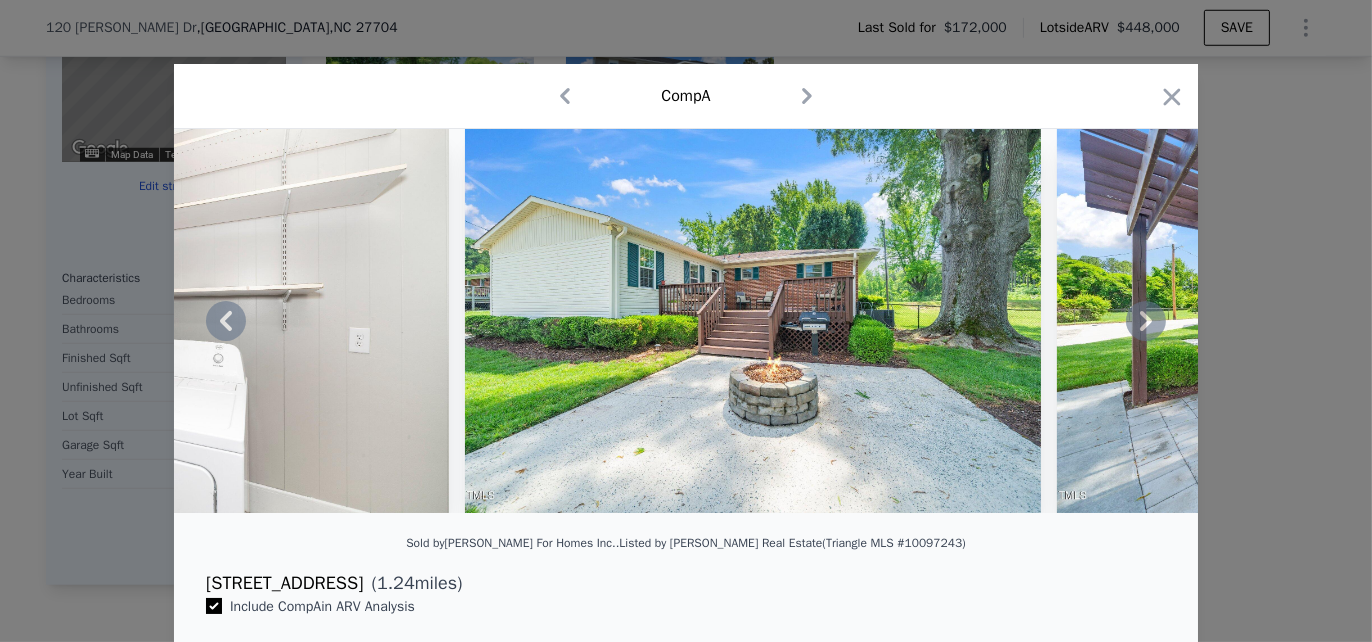 click 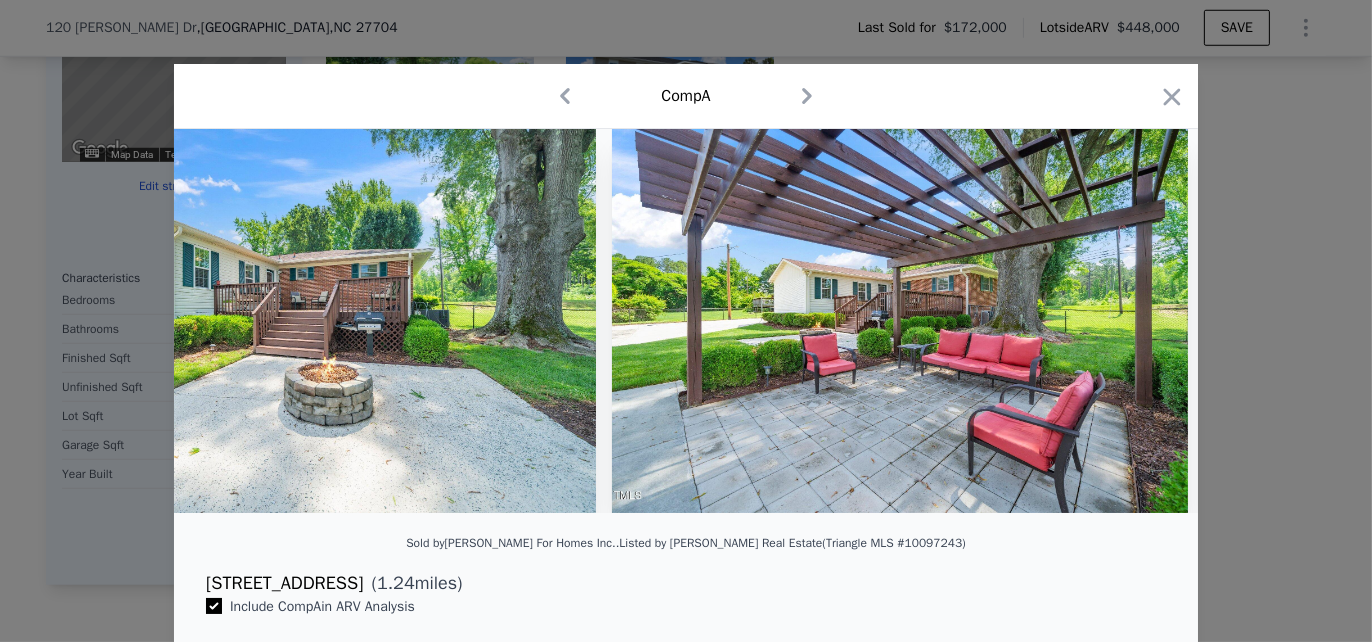 scroll, scrollTop: 0, scrollLeft: 14400, axis: horizontal 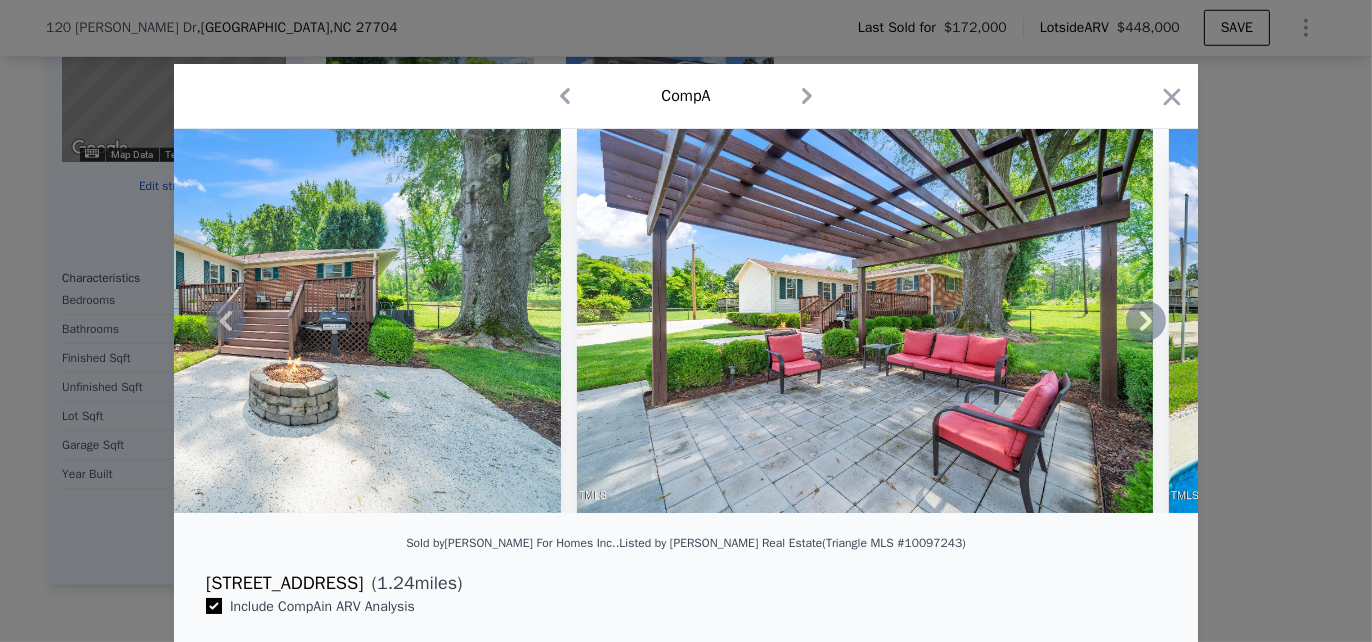 click 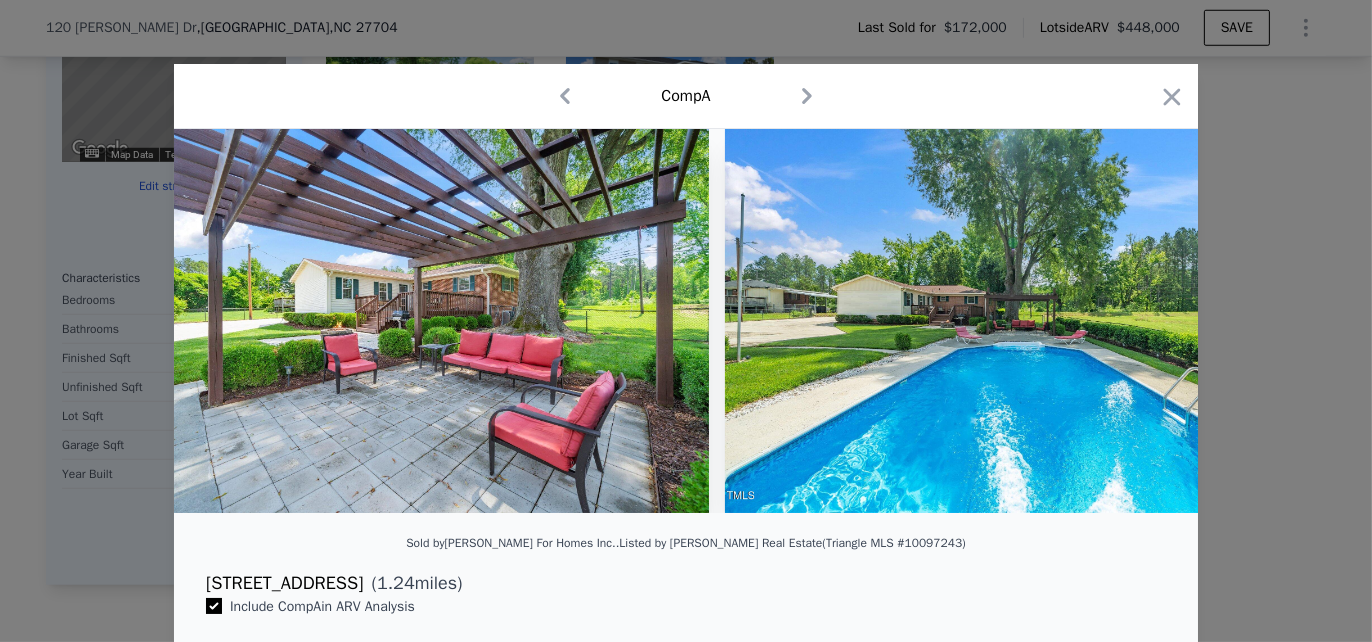 scroll, scrollTop: 0, scrollLeft: 14880, axis: horizontal 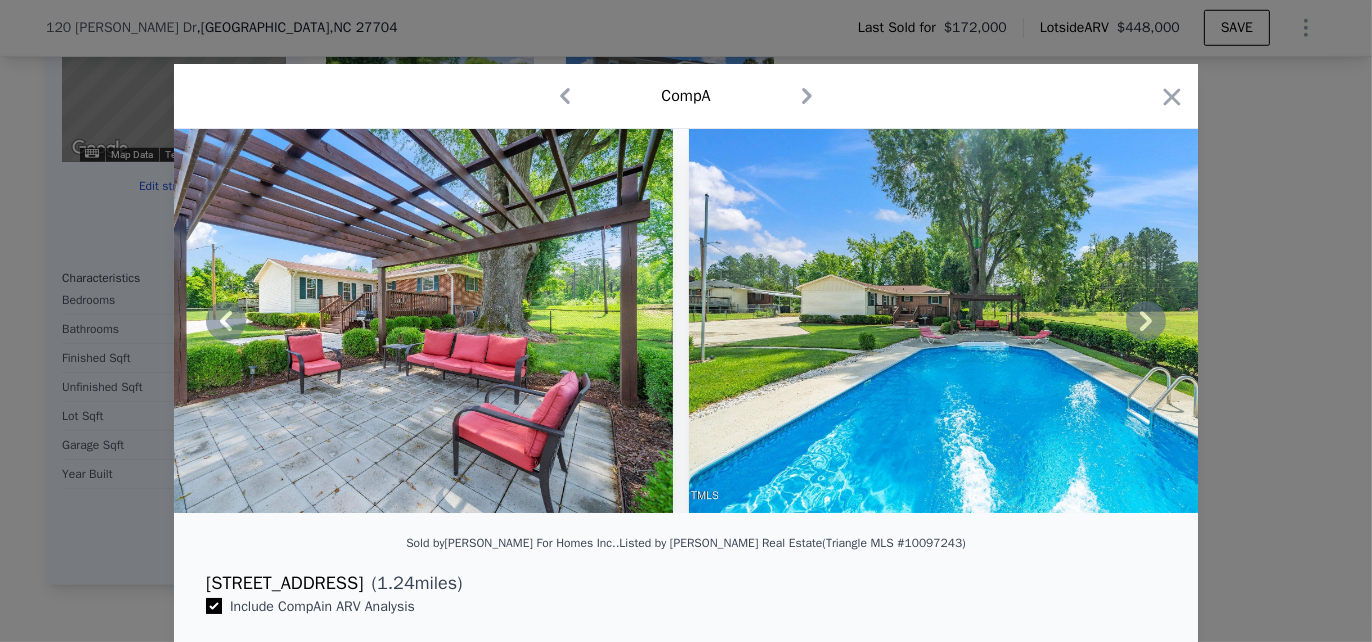 click 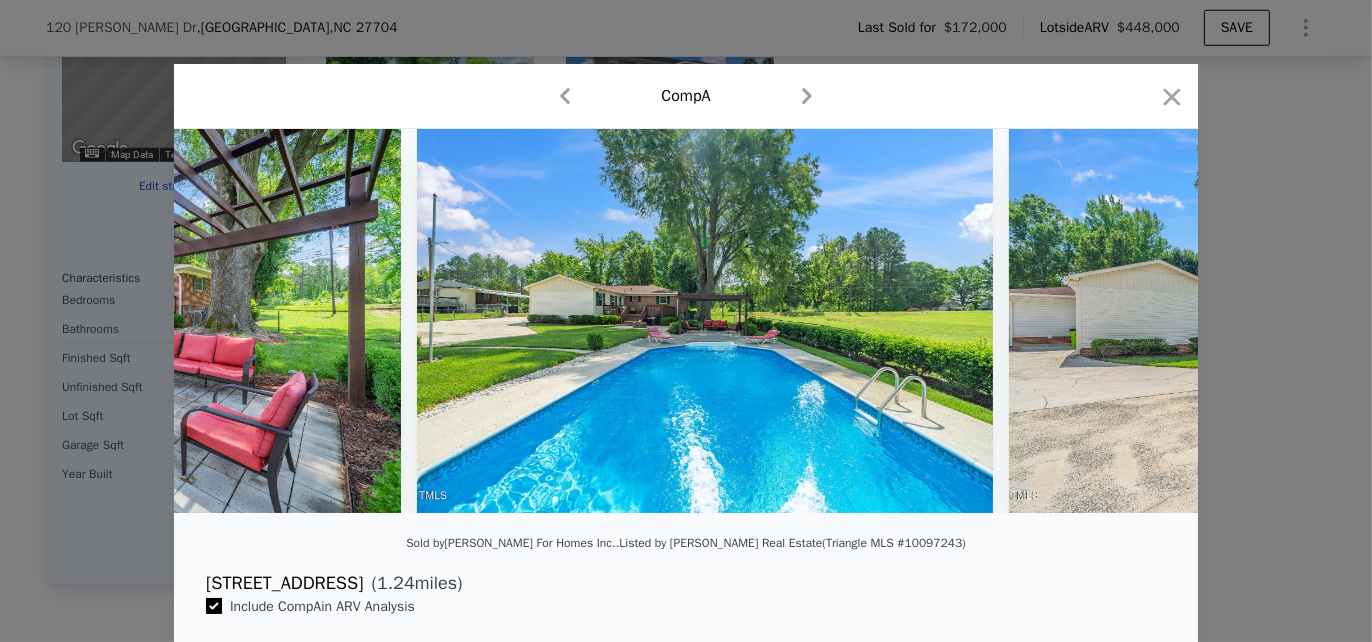scroll, scrollTop: 0, scrollLeft: 15360, axis: horizontal 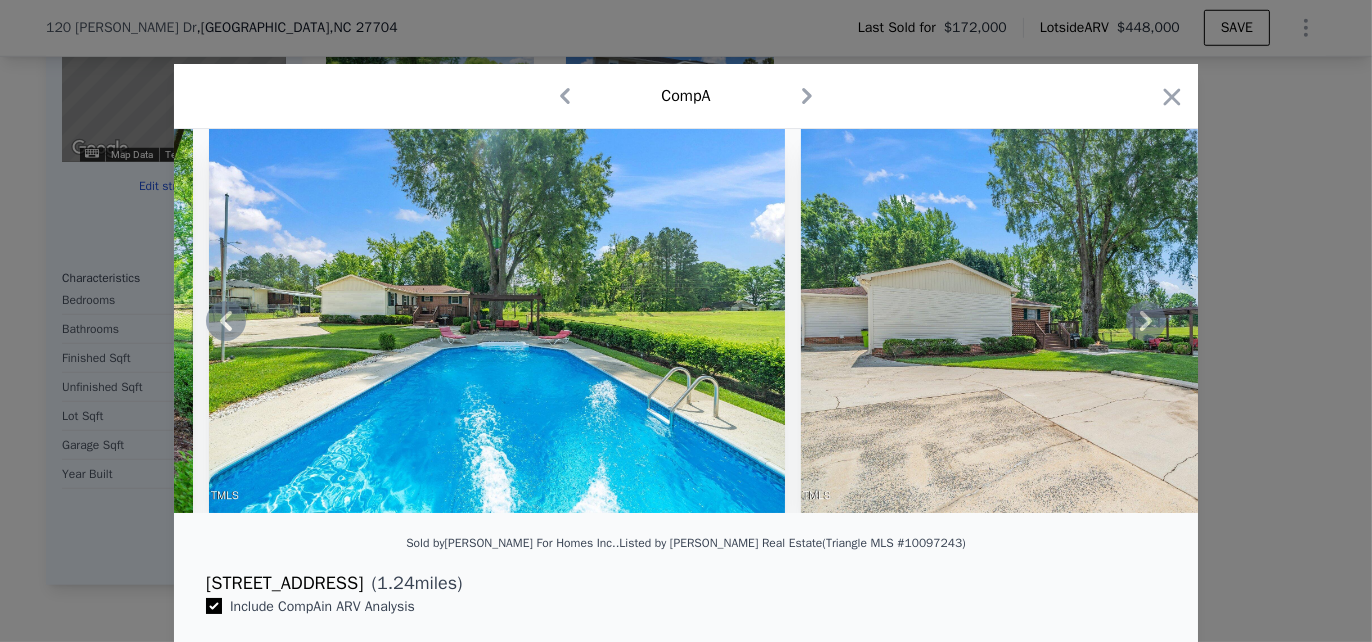 click 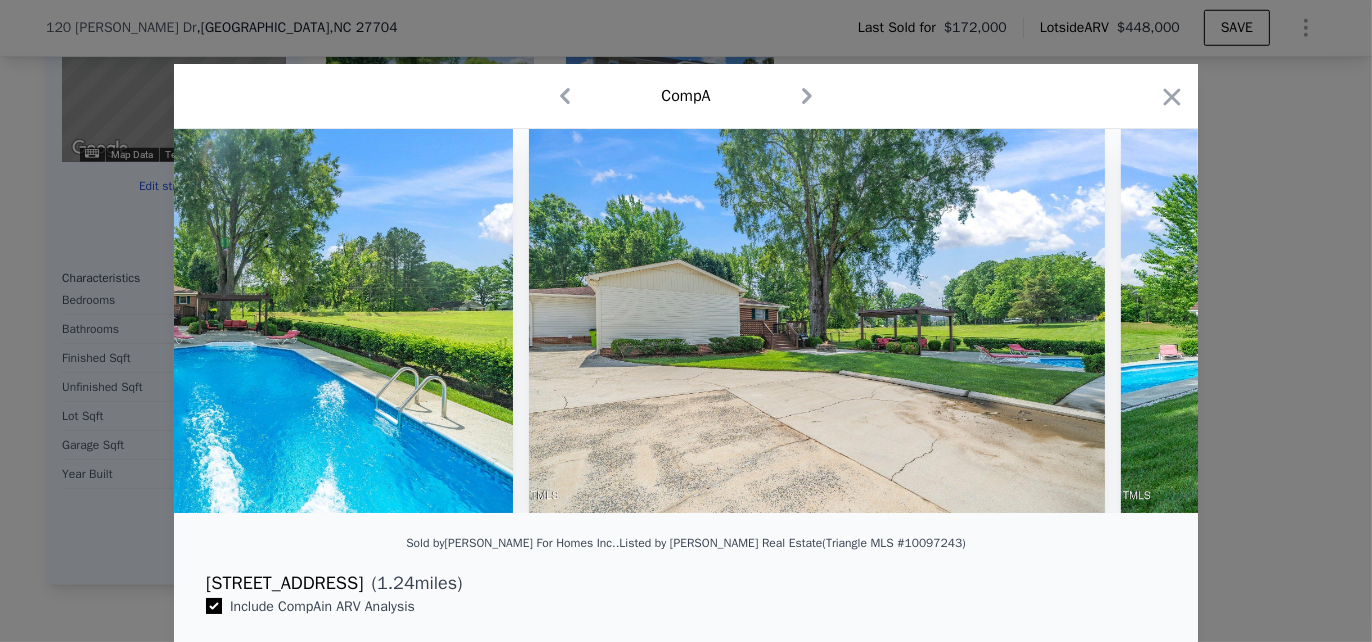 scroll, scrollTop: 0, scrollLeft: 15840, axis: horizontal 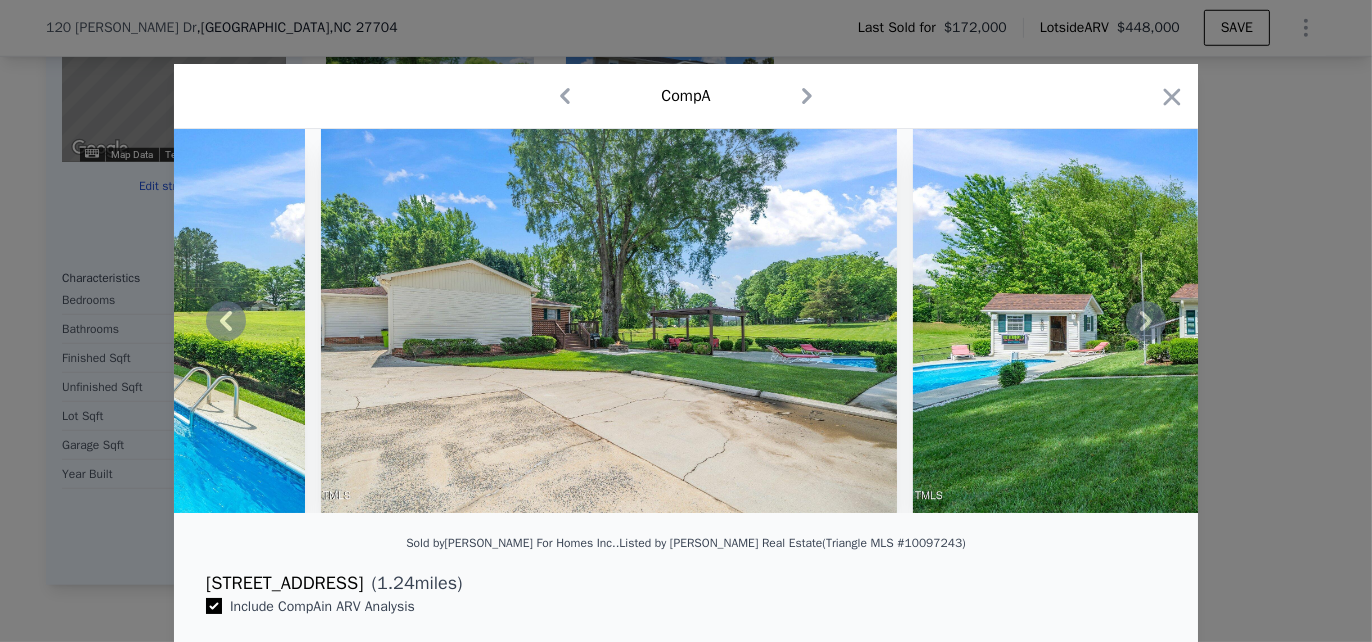 click 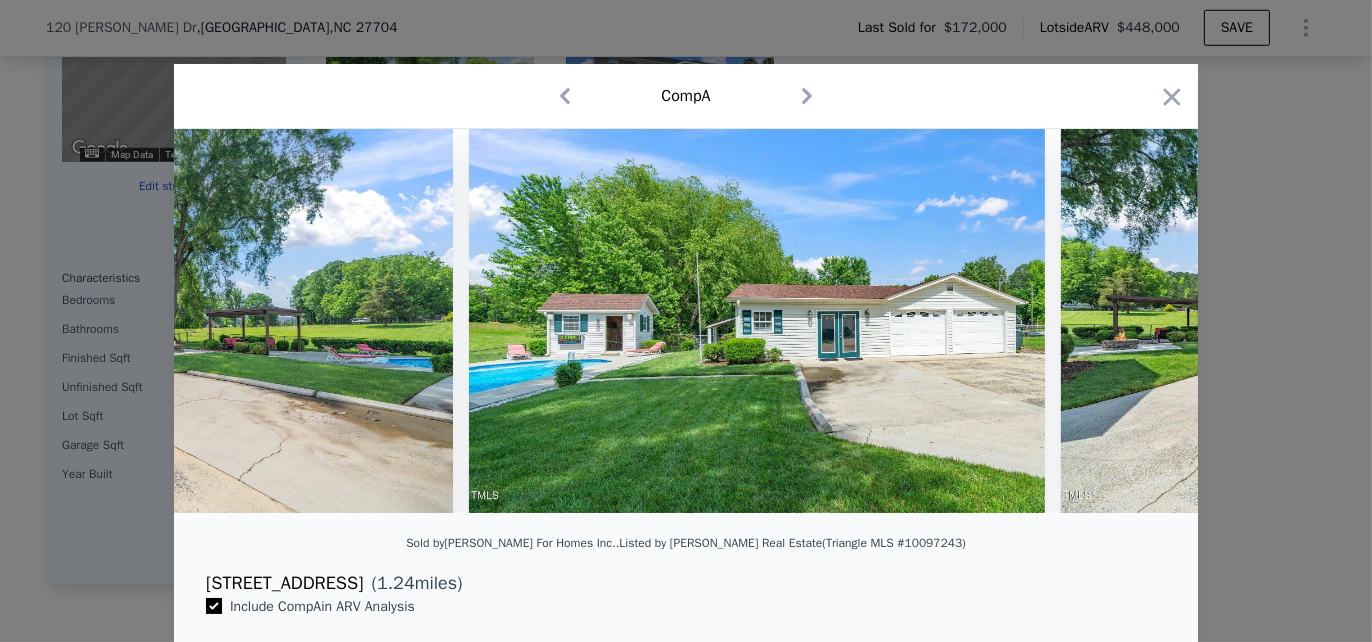 scroll, scrollTop: 0, scrollLeft: 16320, axis: horizontal 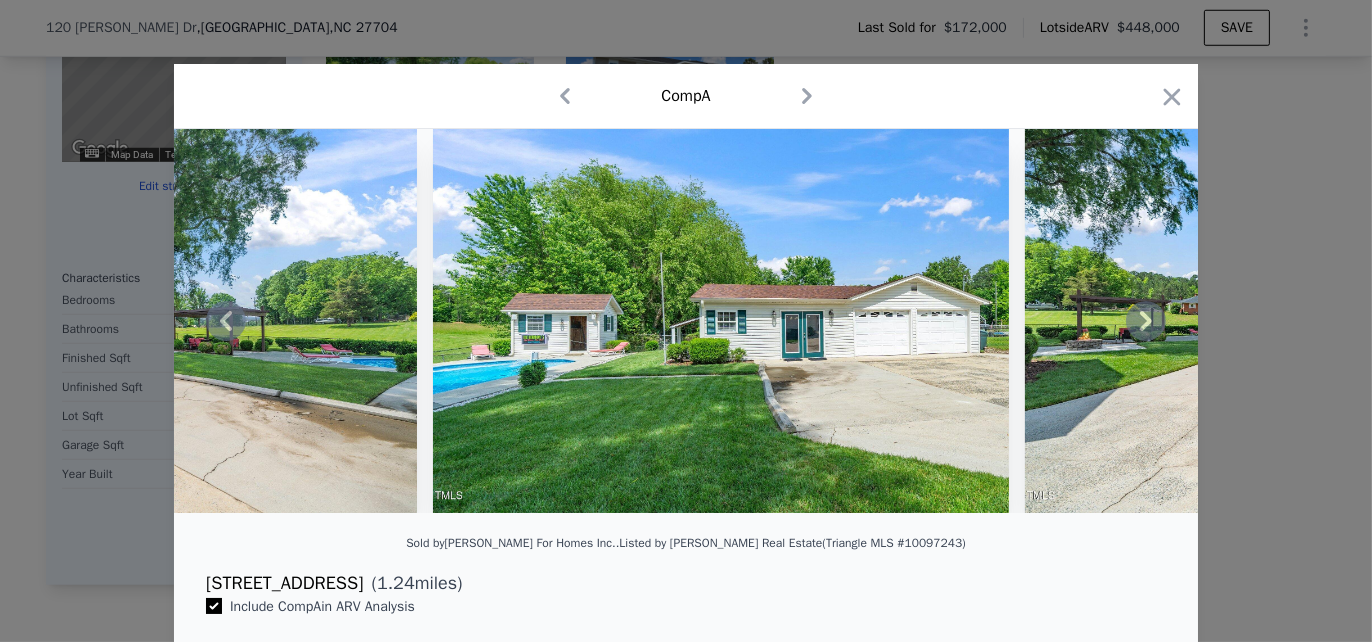 click 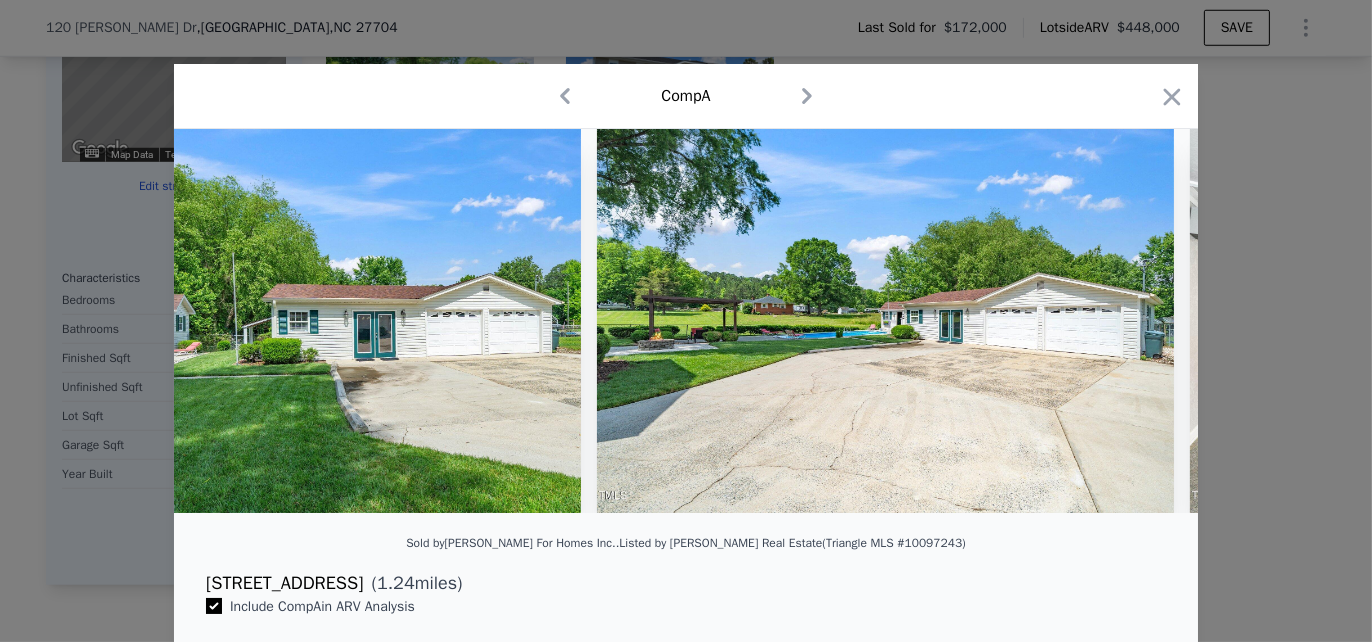 scroll, scrollTop: 0, scrollLeft: 16800, axis: horizontal 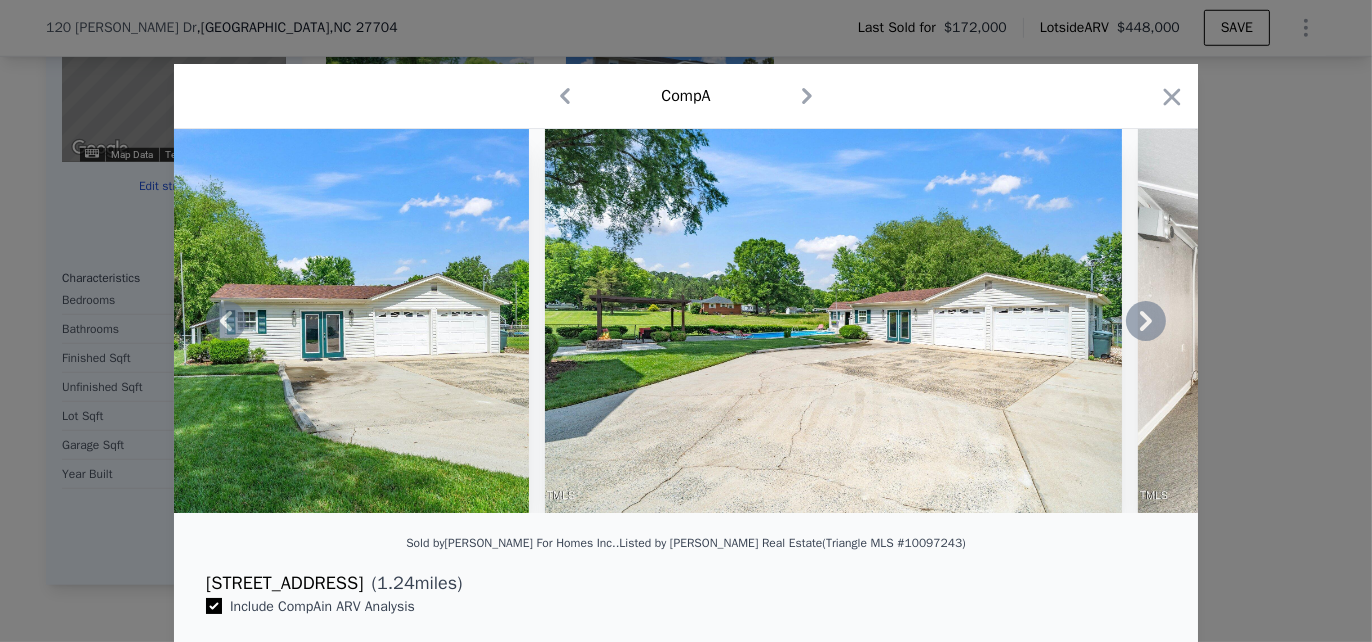 click 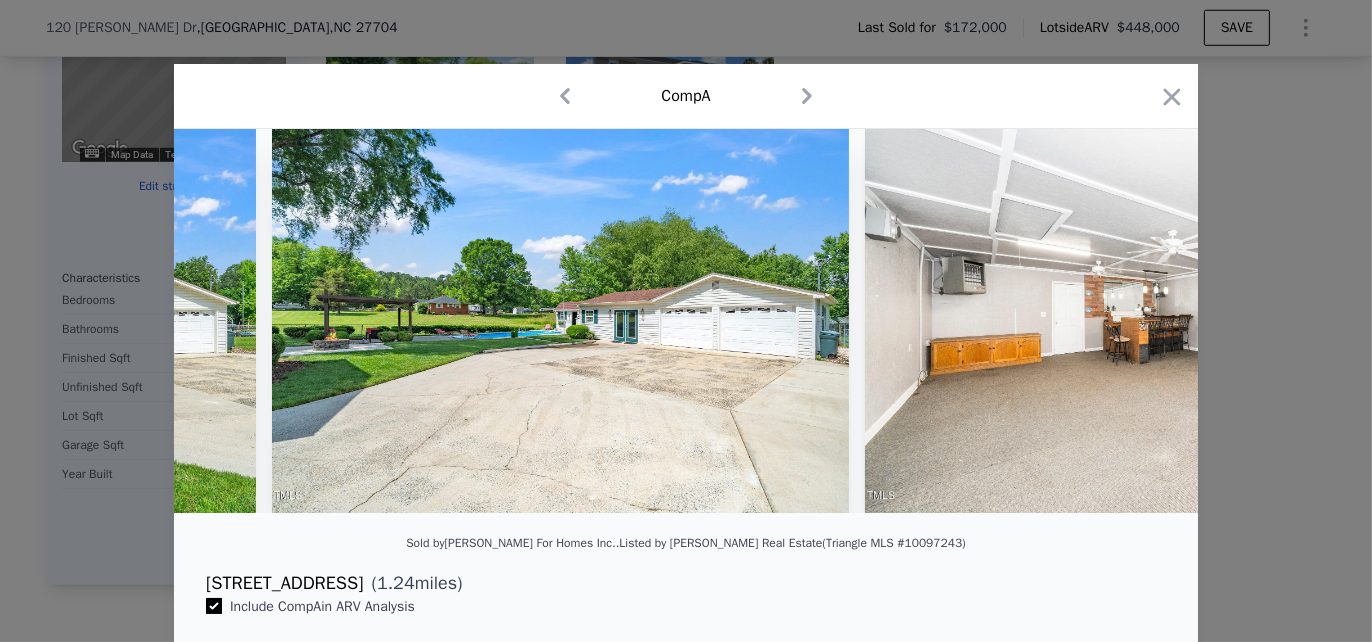 scroll, scrollTop: 0, scrollLeft: 17280, axis: horizontal 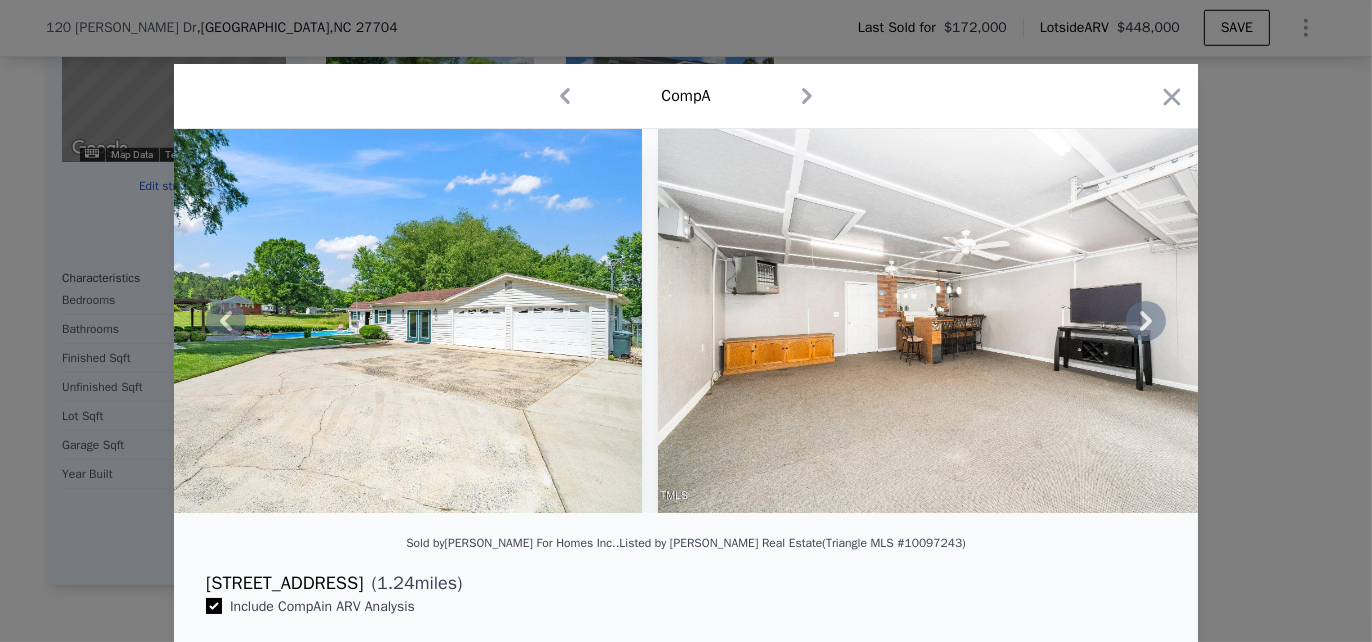 click 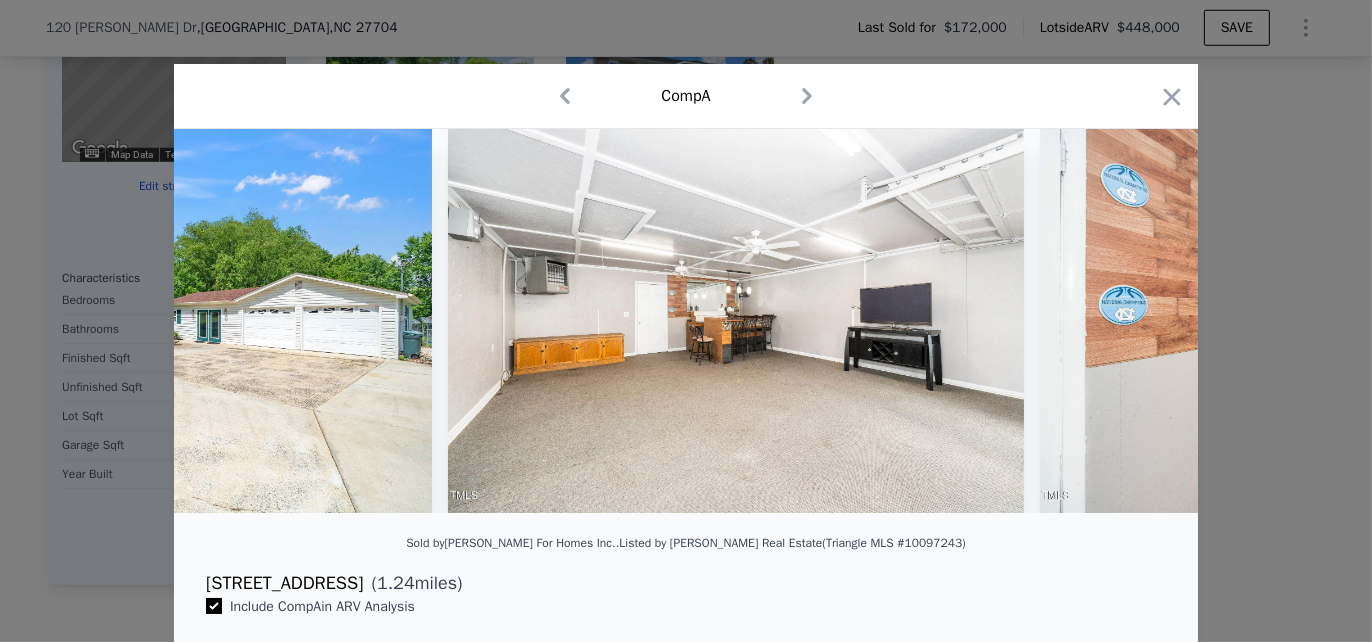 scroll, scrollTop: 0, scrollLeft: 17760, axis: horizontal 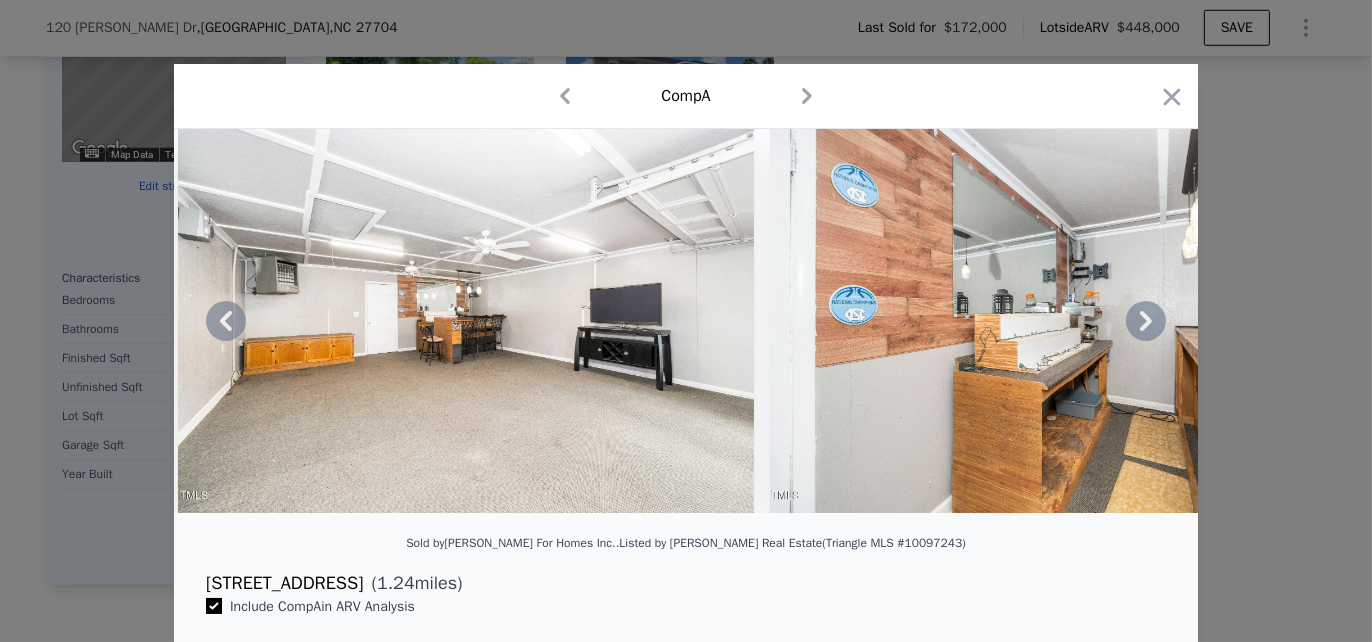 click 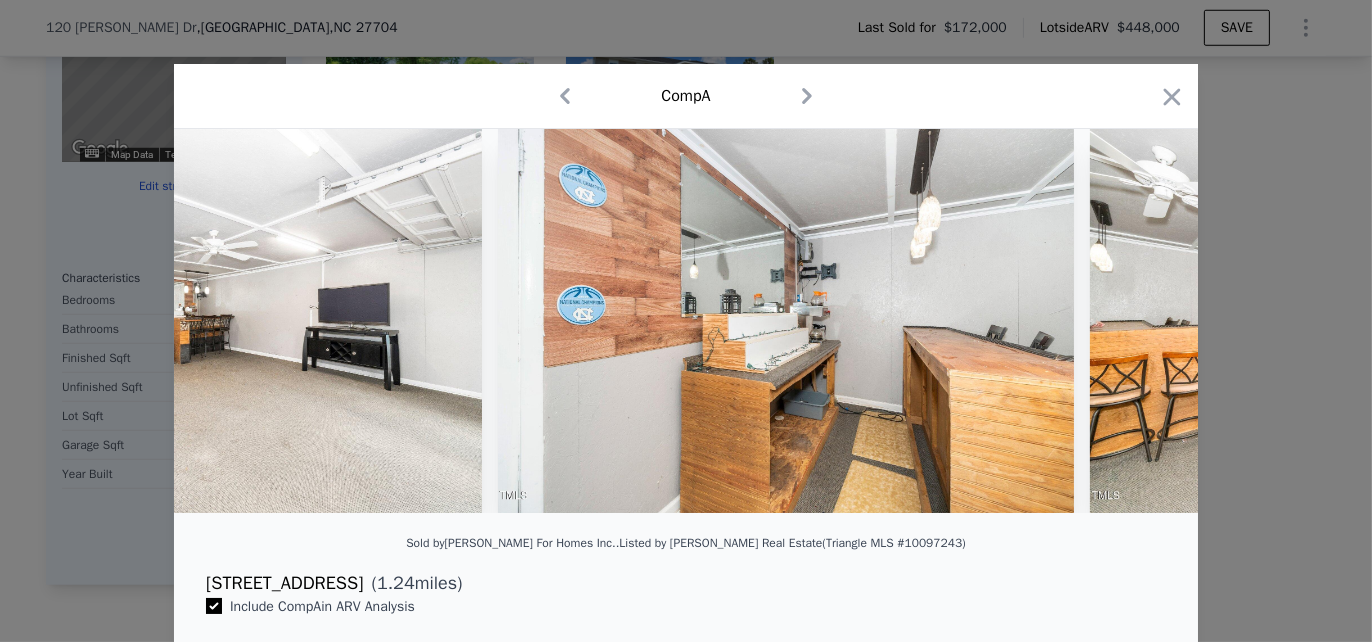 scroll, scrollTop: 0, scrollLeft: 18240, axis: horizontal 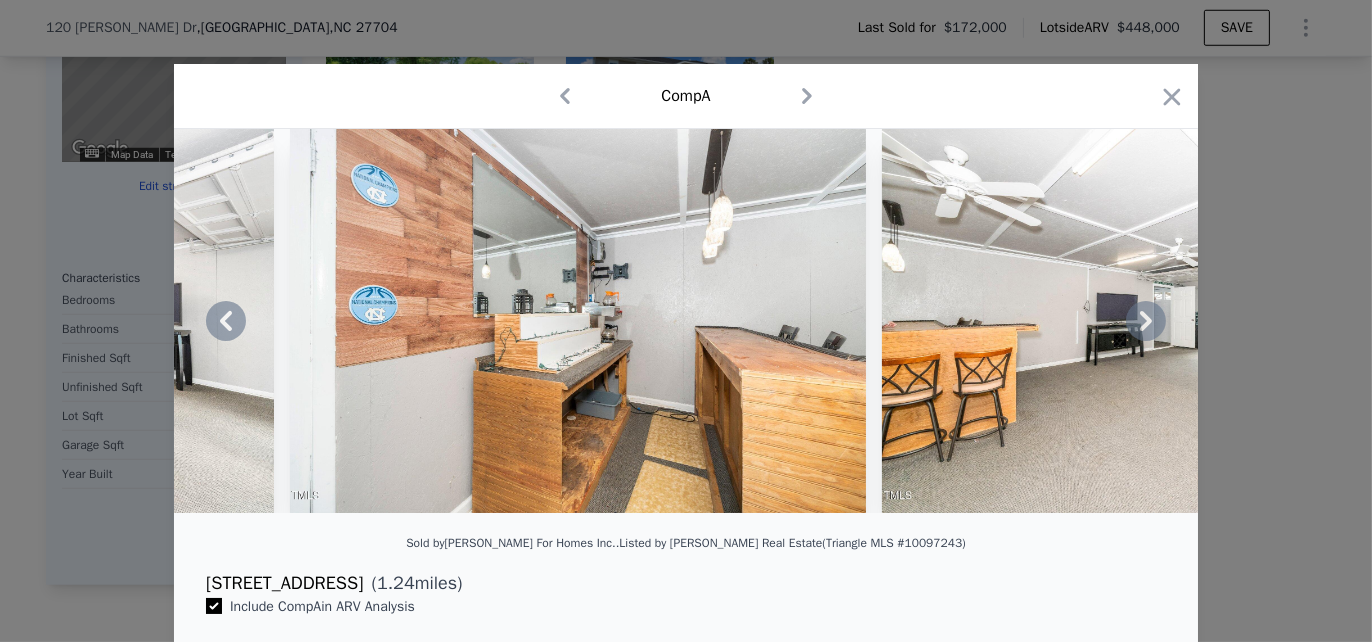 click 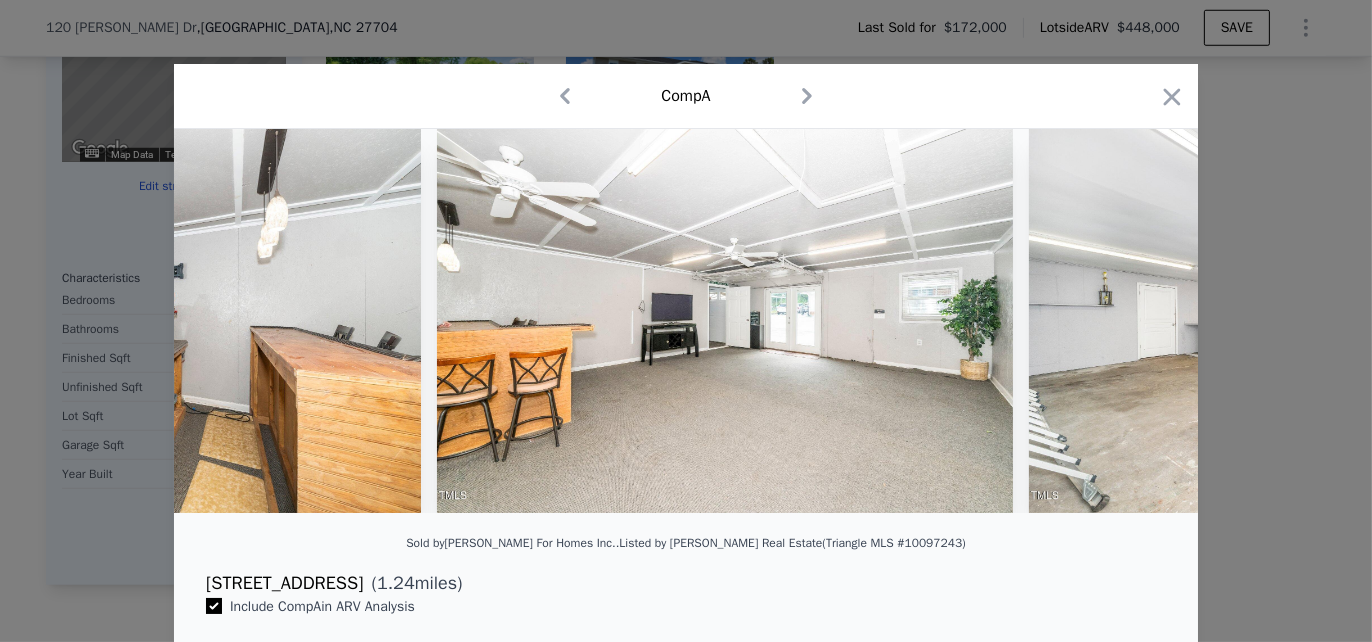 scroll, scrollTop: 0, scrollLeft: 18720, axis: horizontal 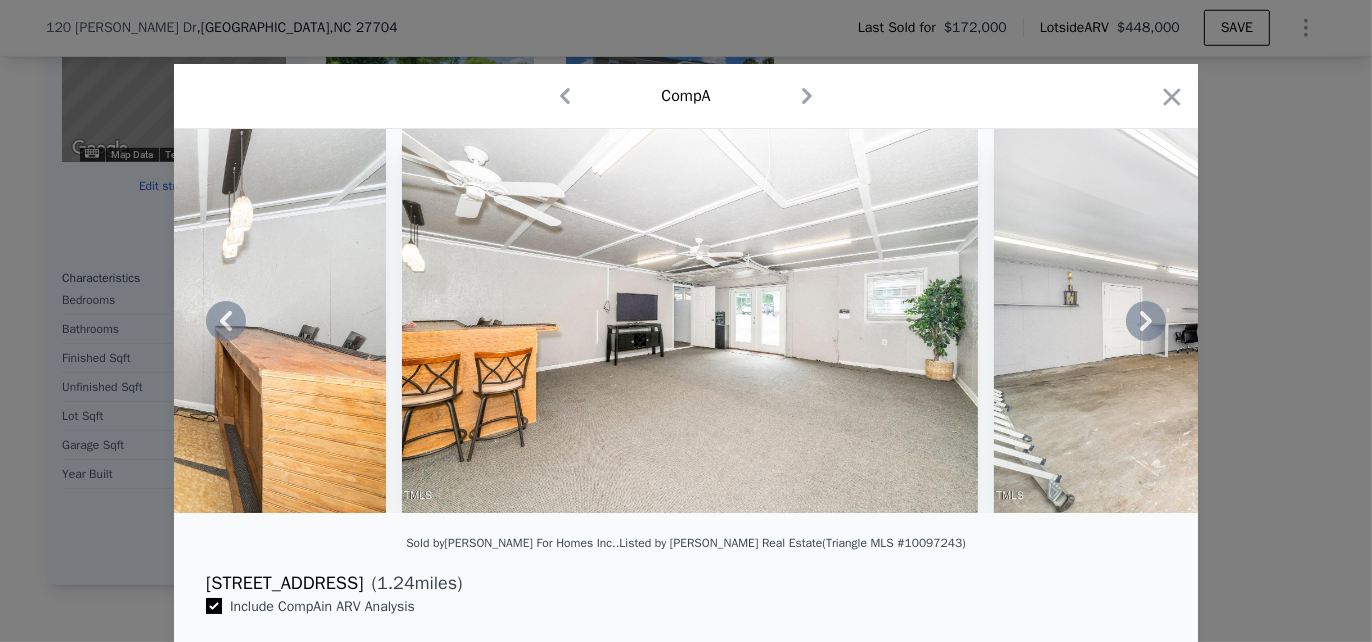 click 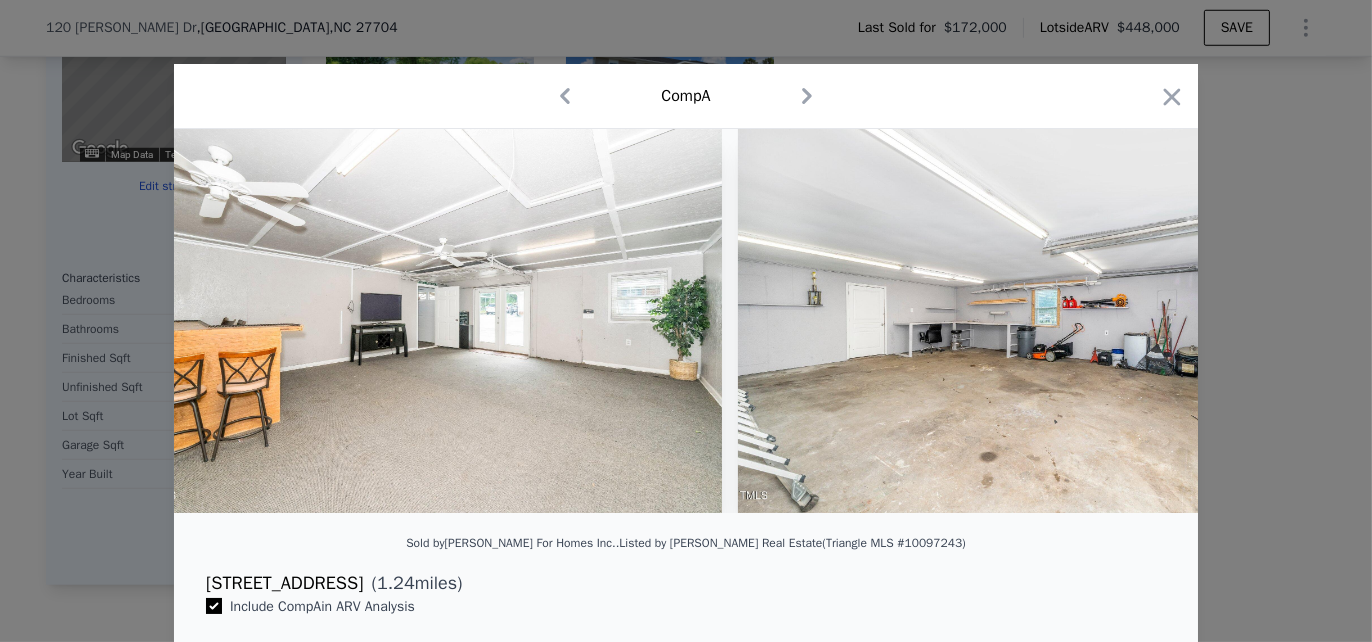 scroll, scrollTop: 0, scrollLeft: 19091, axis: horizontal 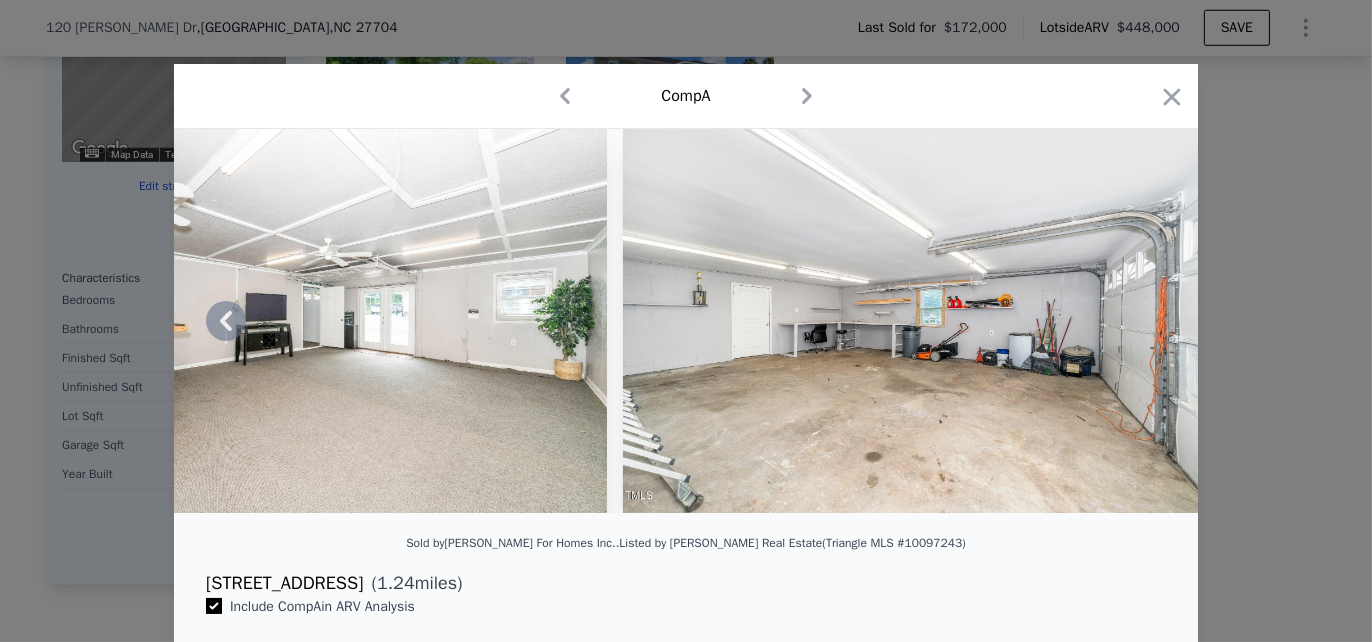 click at bounding box center [911, 321] 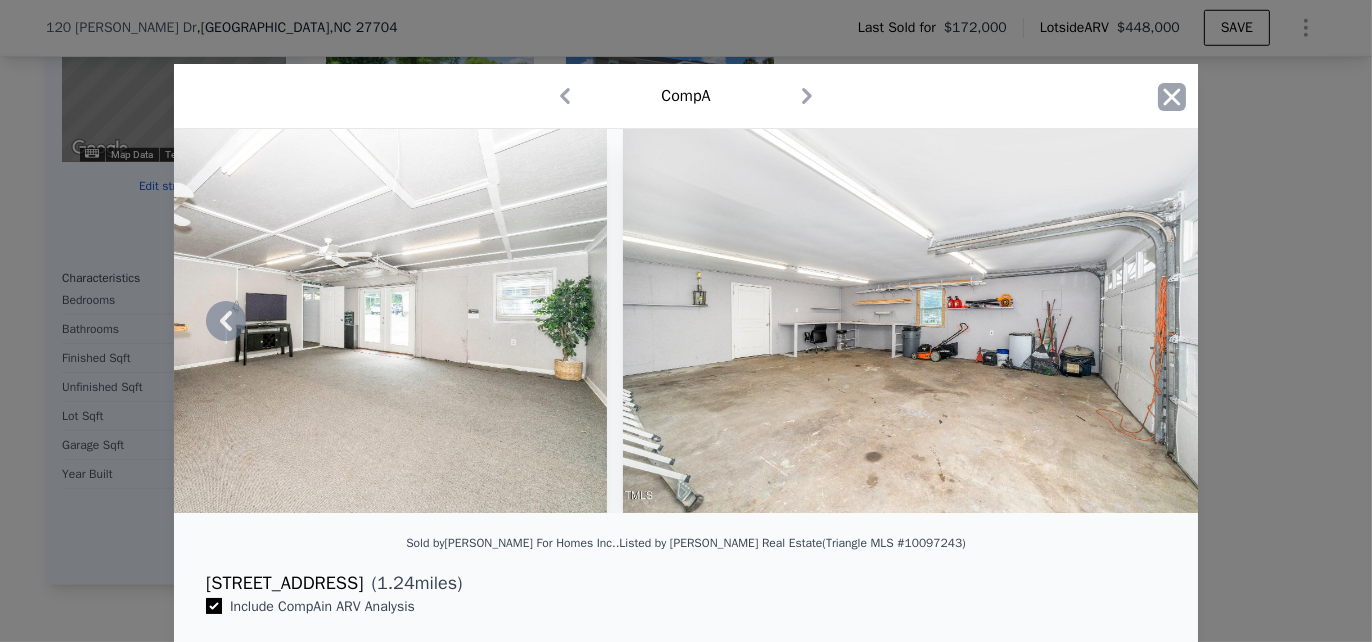click 